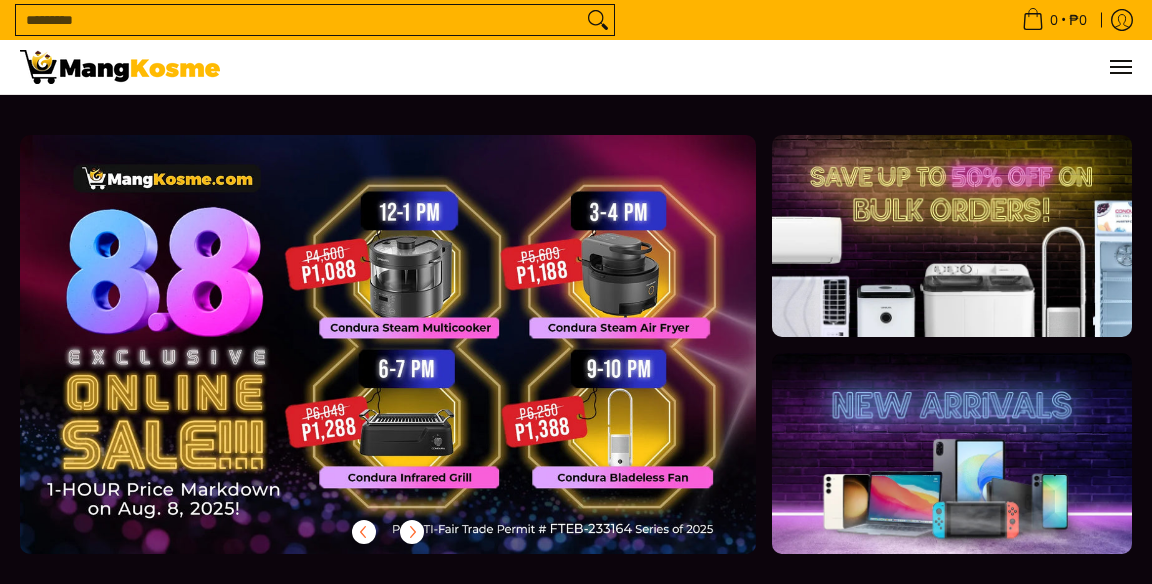 scroll, scrollTop: 0, scrollLeft: 0, axis: both 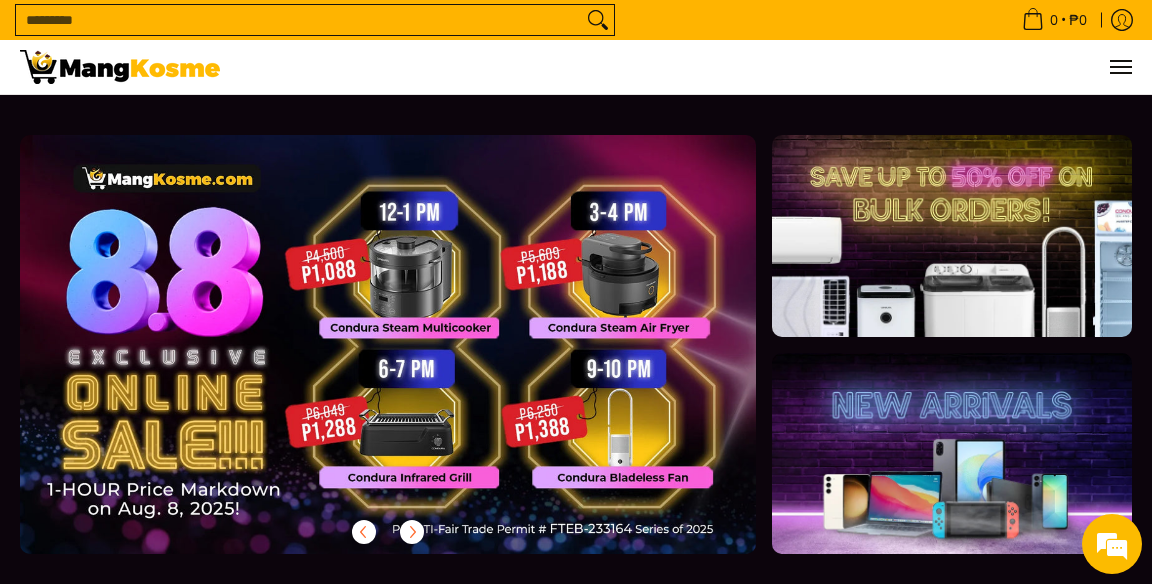 click on "Search..." at bounding box center [299, 20] 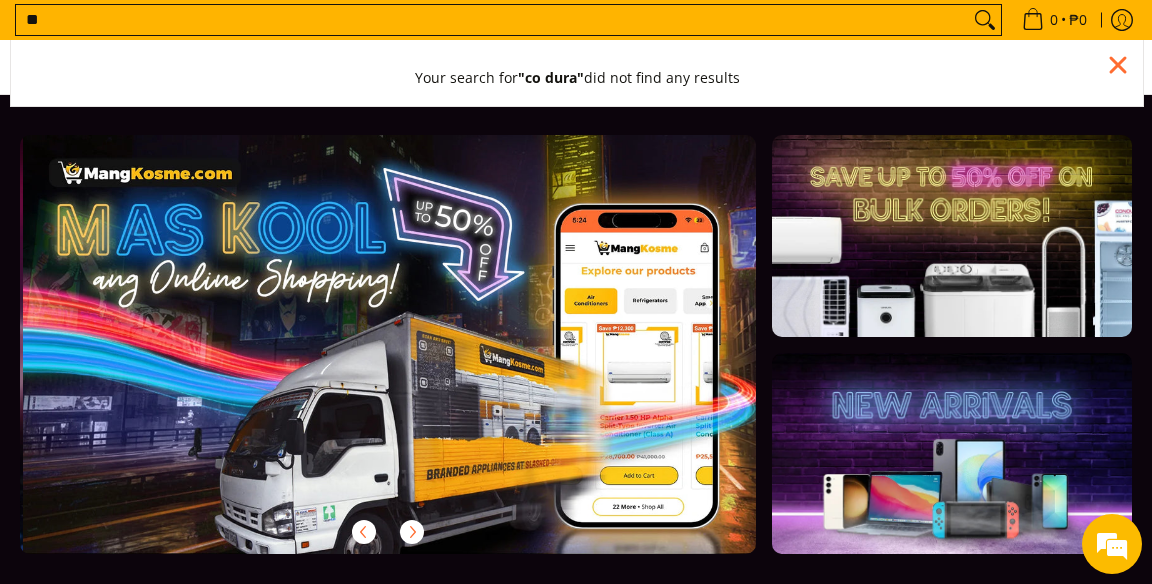 scroll, scrollTop: 0, scrollLeft: 736, axis: horizontal 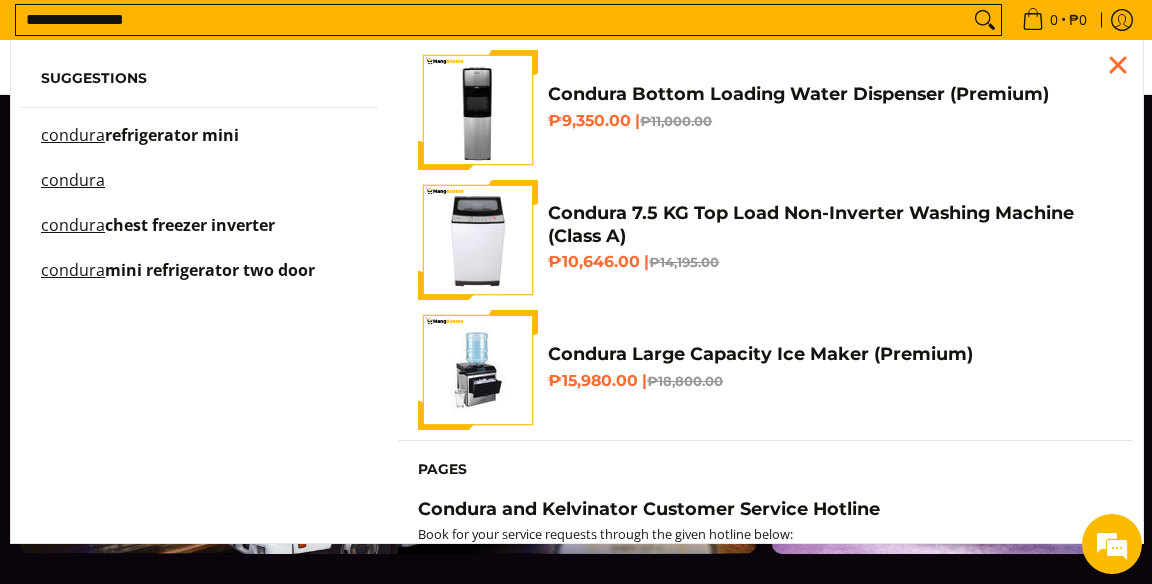 type on "**********" 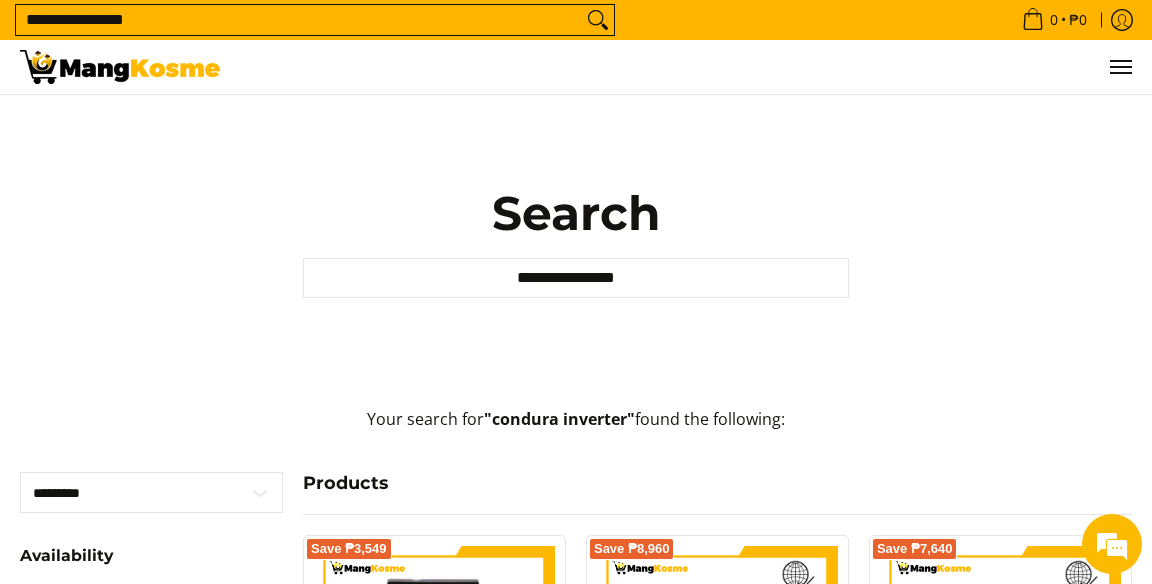 scroll, scrollTop: 505, scrollLeft: 0, axis: vertical 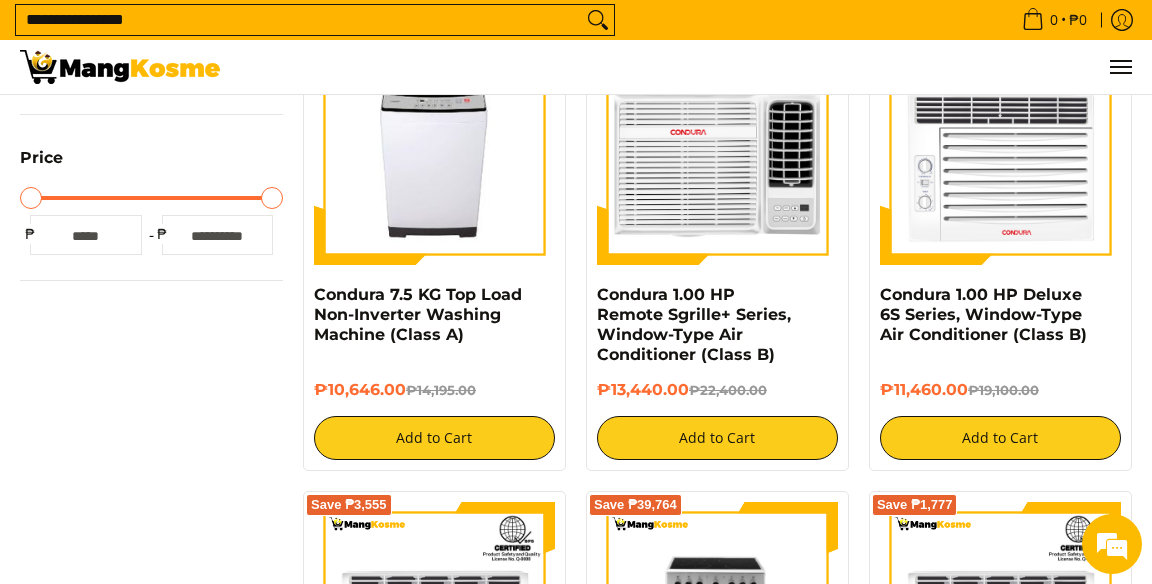 click at bounding box center [717, 144] 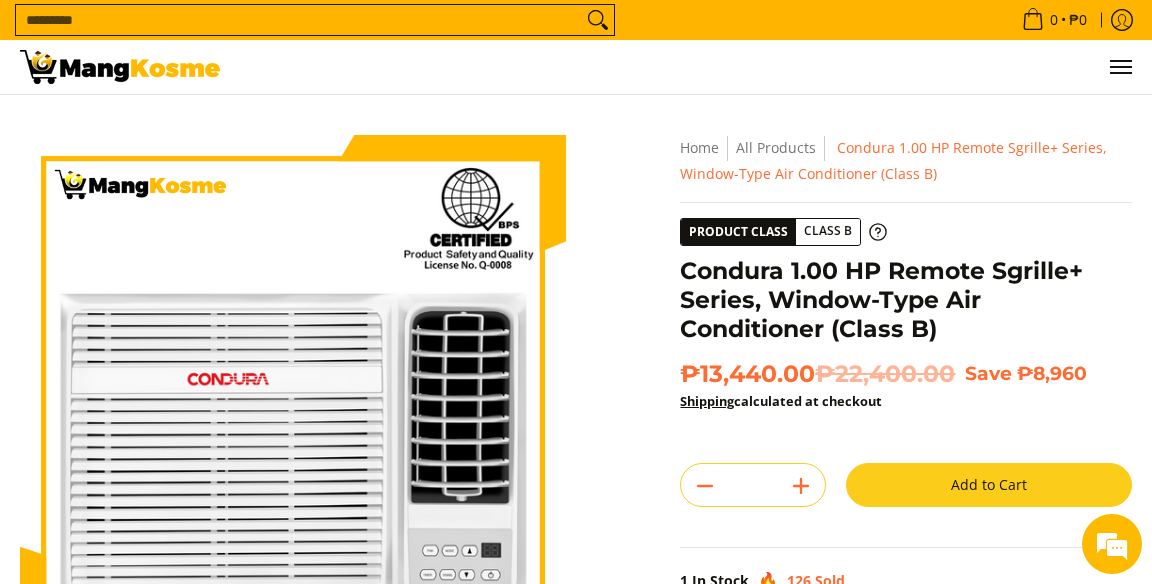 scroll, scrollTop: 483, scrollLeft: 0, axis: vertical 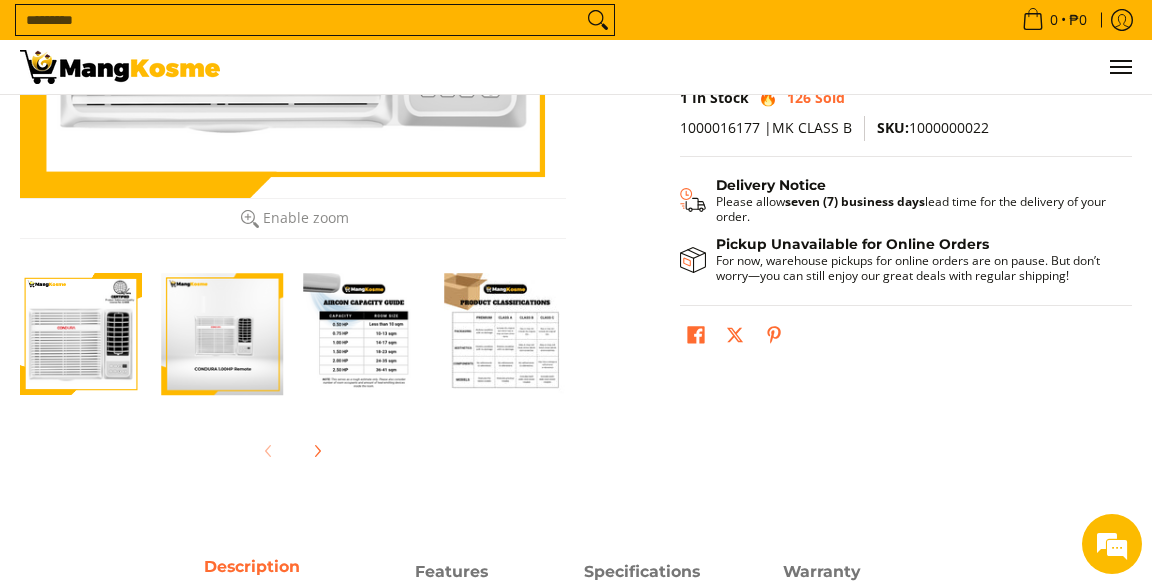 click at bounding box center (364, 334) 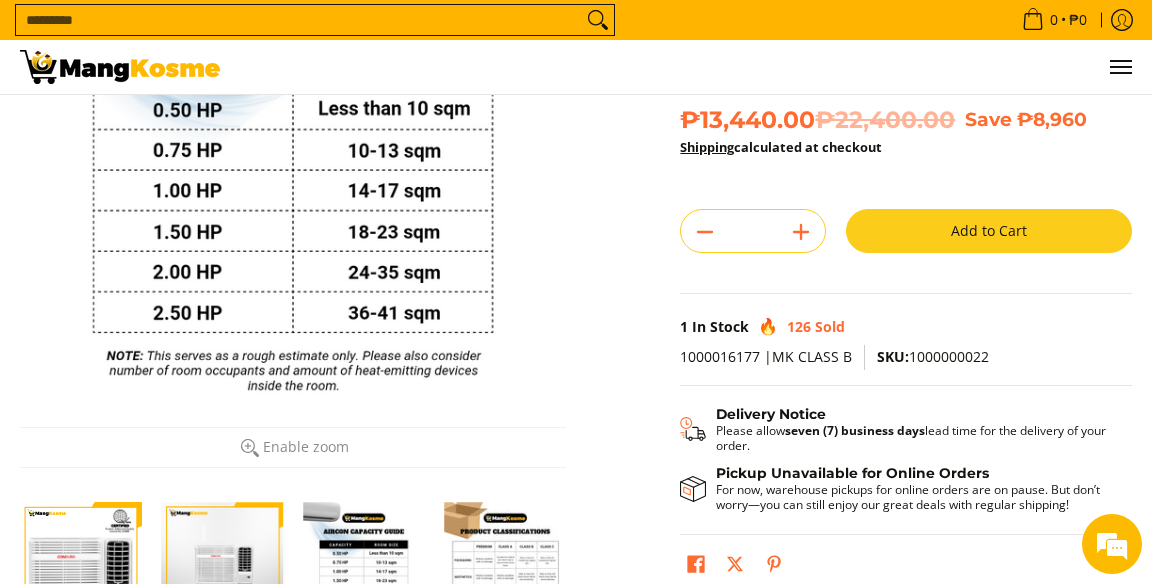 scroll, scrollTop: 302, scrollLeft: 0, axis: vertical 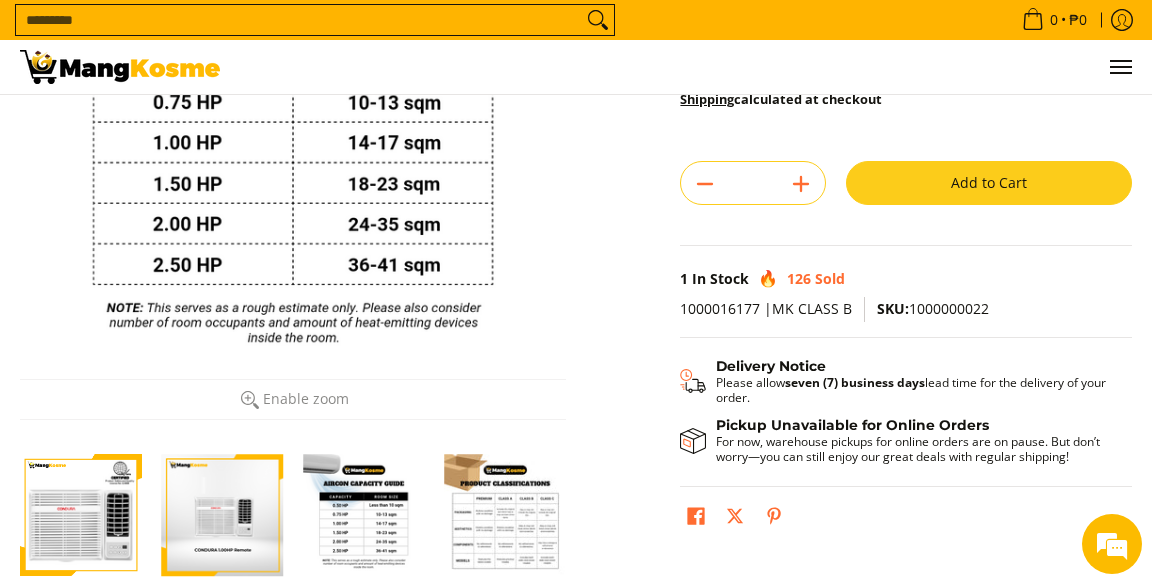 click at bounding box center (506, 515) 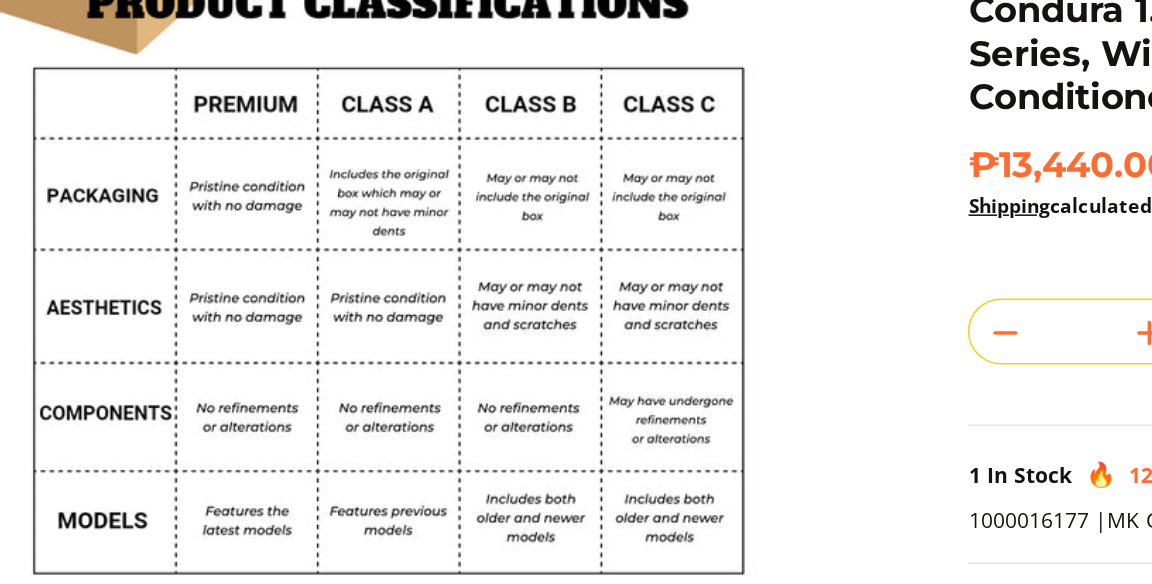 scroll, scrollTop: 147, scrollLeft: 0, axis: vertical 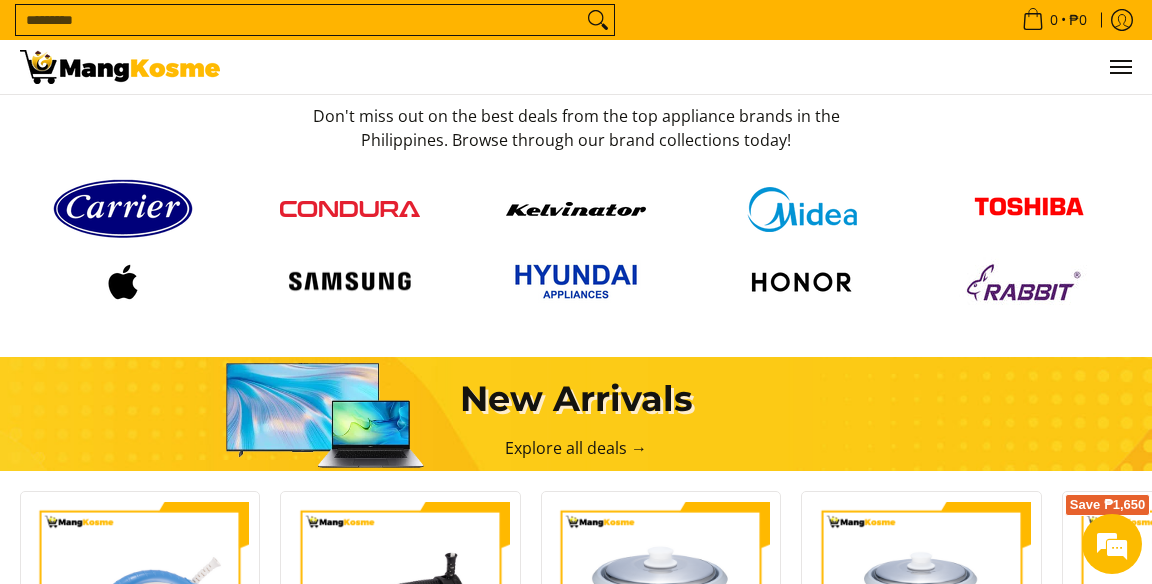click at bounding box center (350, 209) 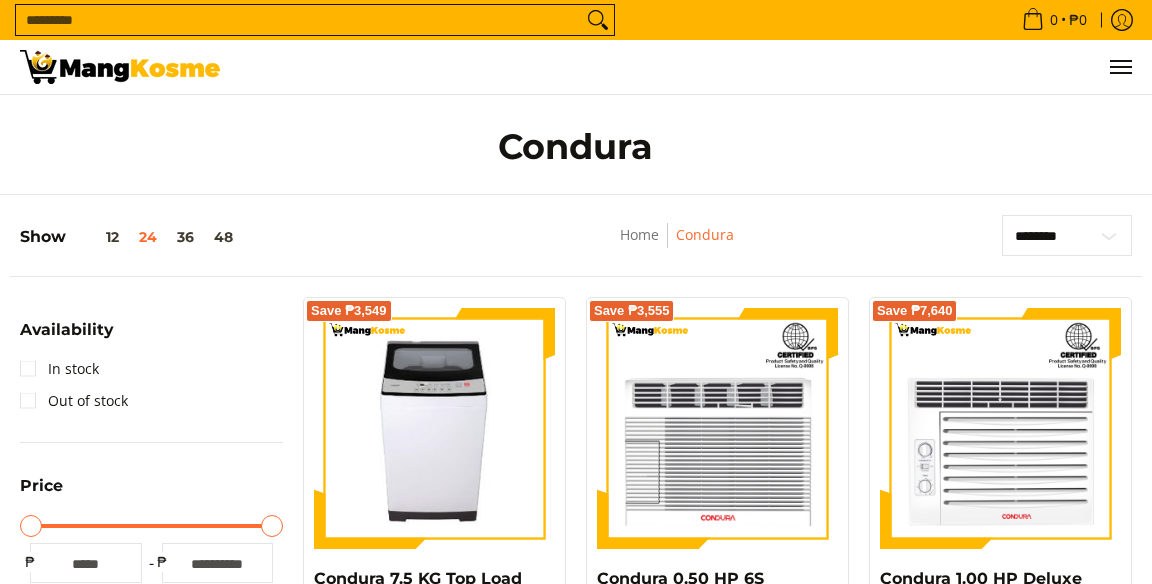 scroll, scrollTop: 0, scrollLeft: 0, axis: both 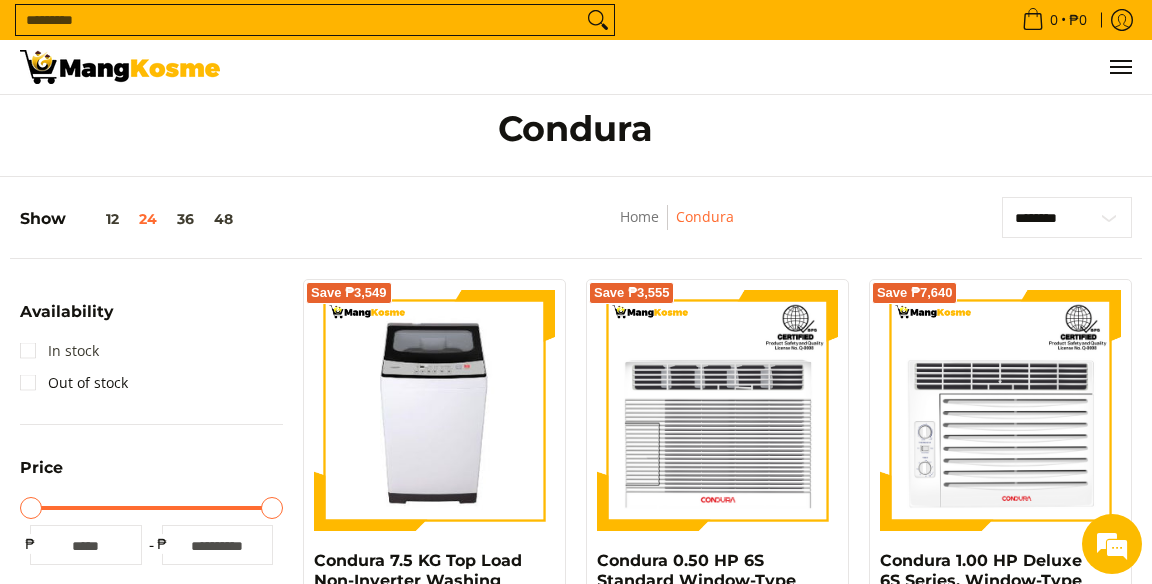 click on "In stock" at bounding box center [59, 351] 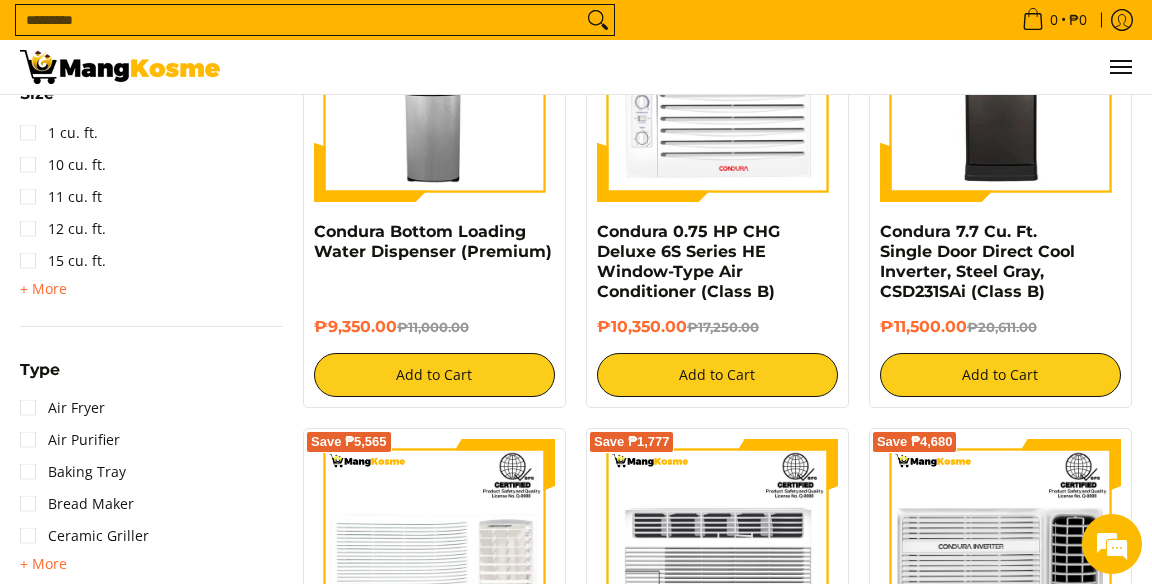 scroll, scrollTop: 1827, scrollLeft: 0, axis: vertical 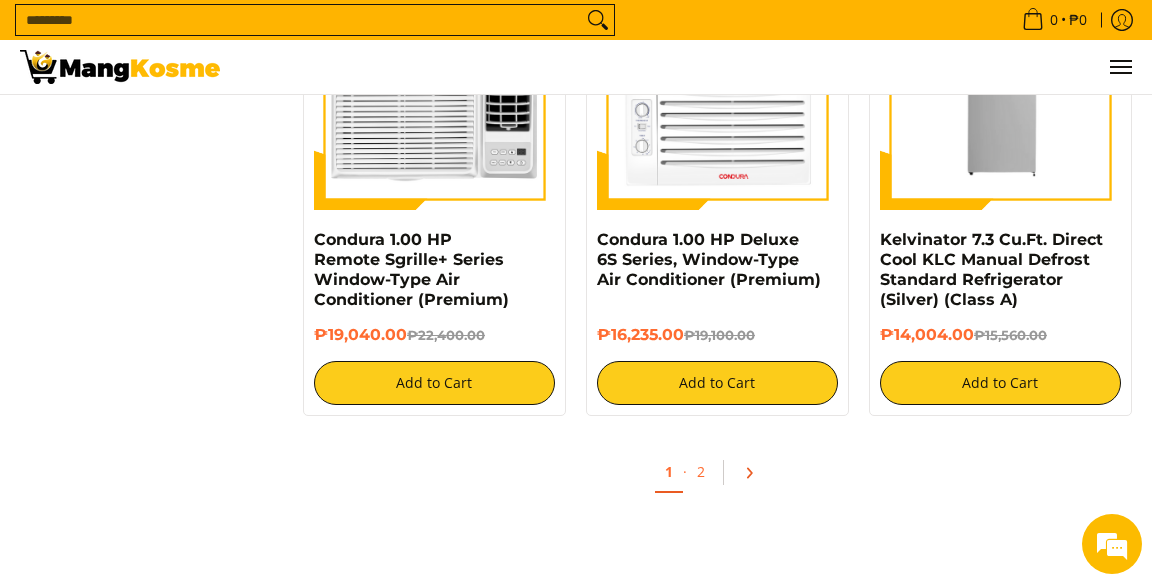 click at bounding box center (756, 473) 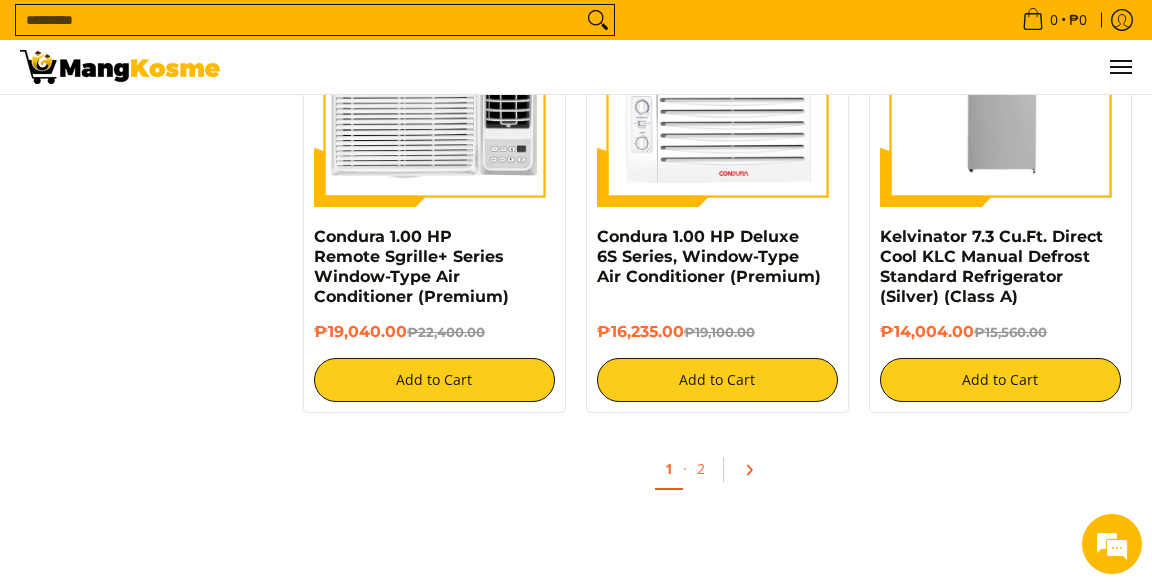 scroll, scrollTop: 3740, scrollLeft: 0, axis: vertical 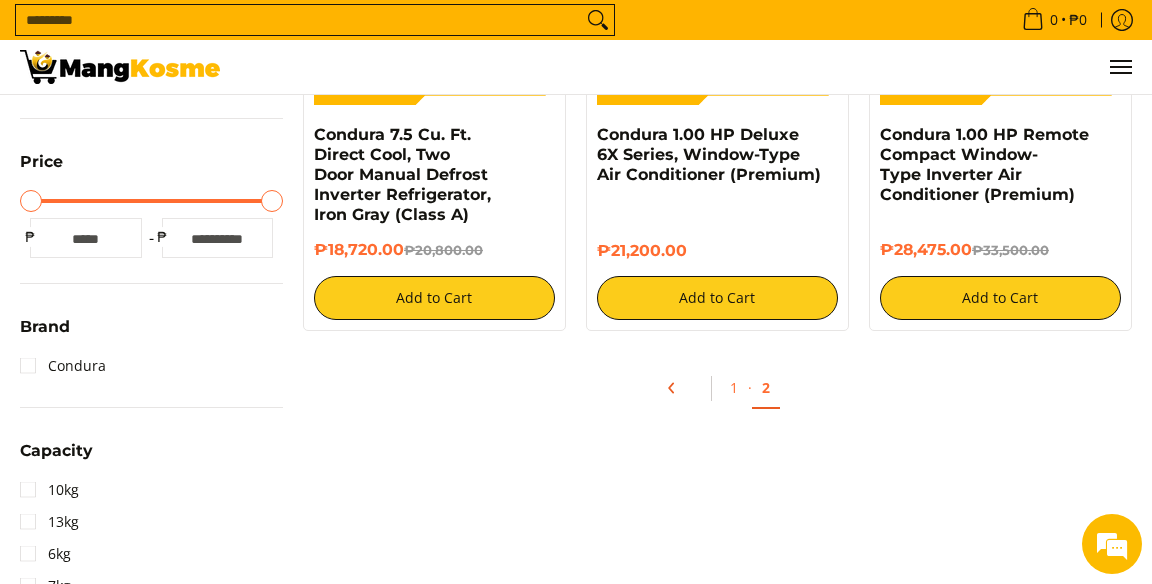 click 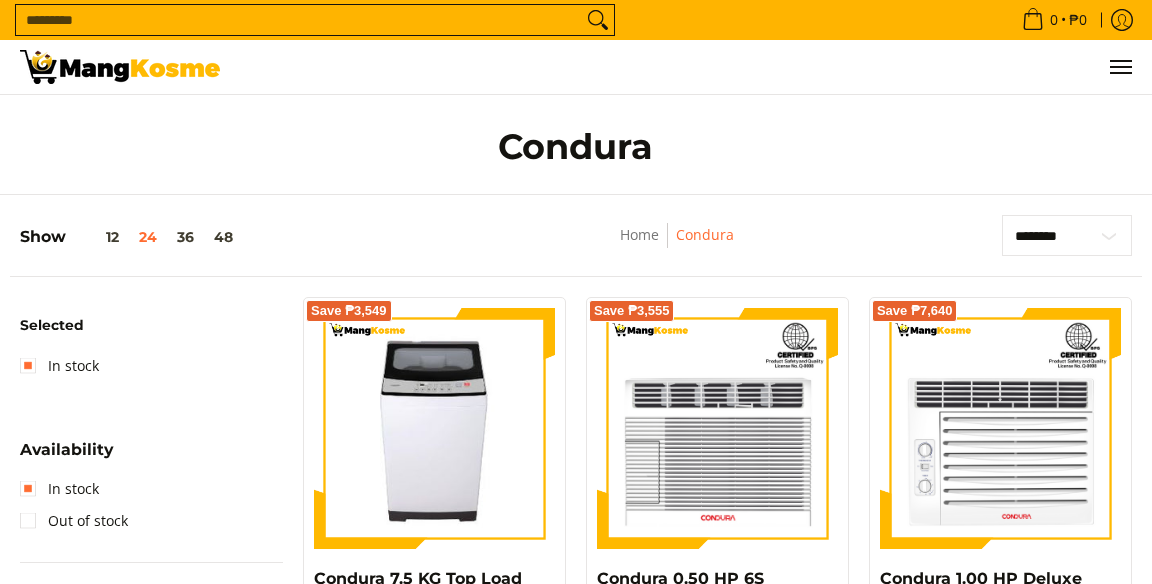 scroll, scrollTop: 315, scrollLeft: 0, axis: vertical 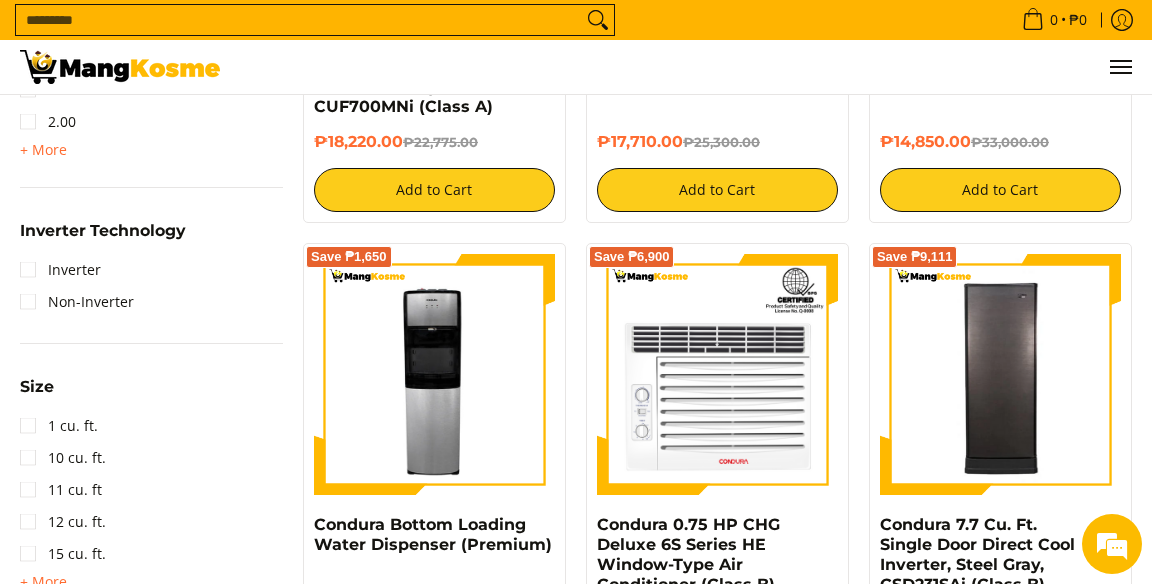 click on "**********" at bounding box center (576, 716) 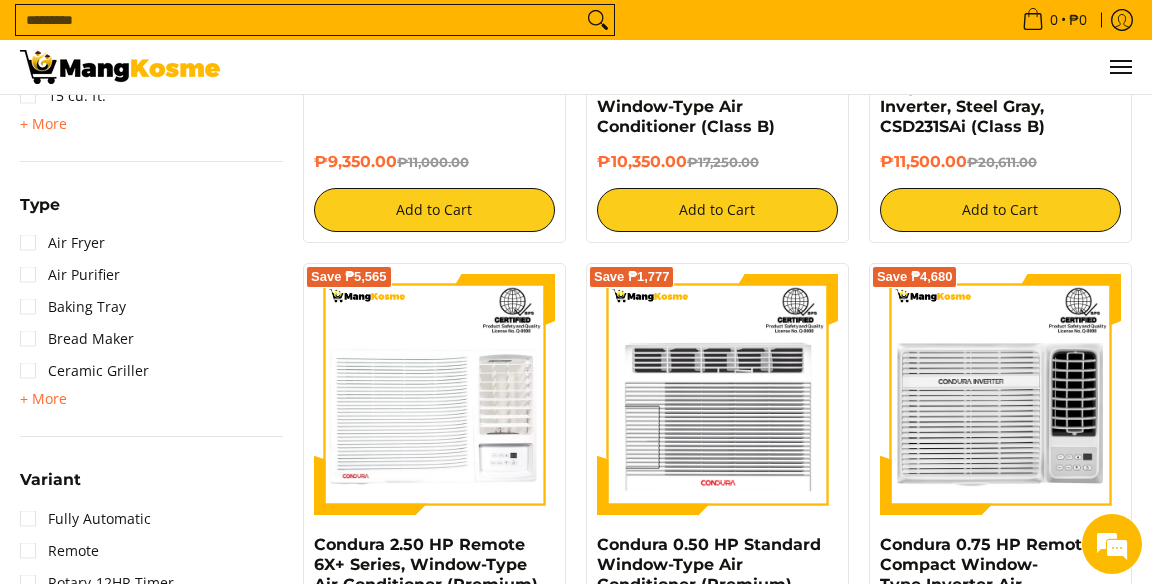 scroll, scrollTop: 1935, scrollLeft: 0, axis: vertical 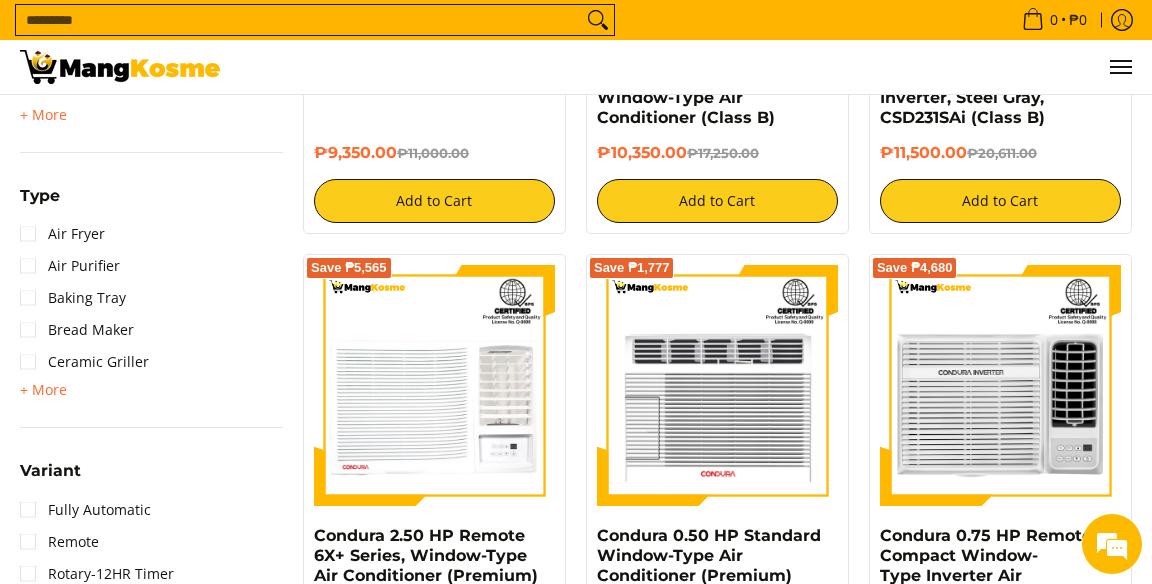 click on "+ More" at bounding box center (43, 390) 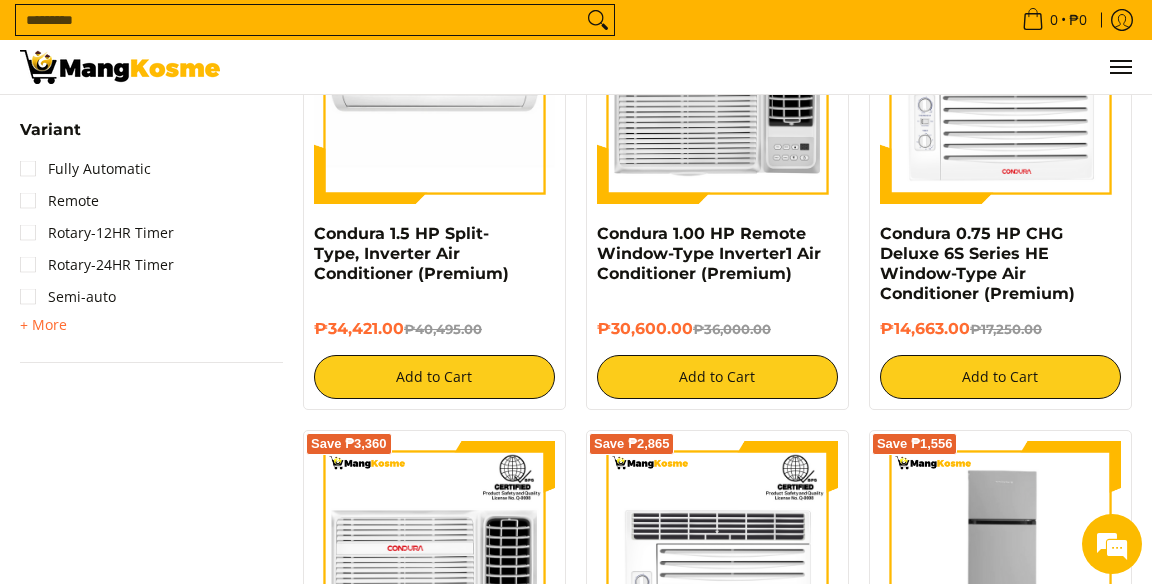scroll, scrollTop: 3152, scrollLeft: 0, axis: vertical 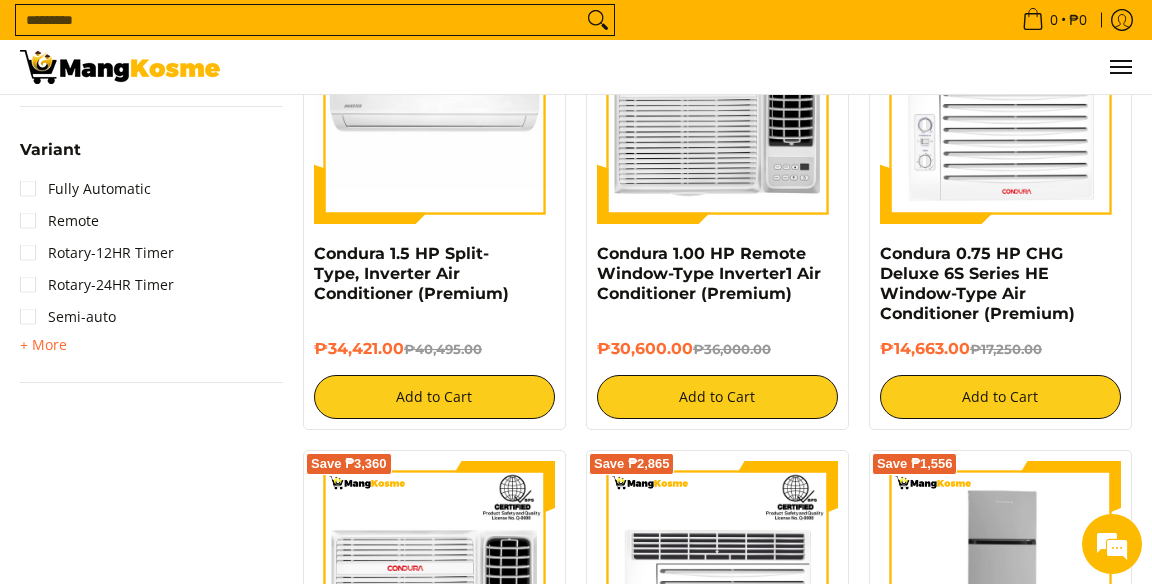 click on "+ More" at bounding box center (43, 345) 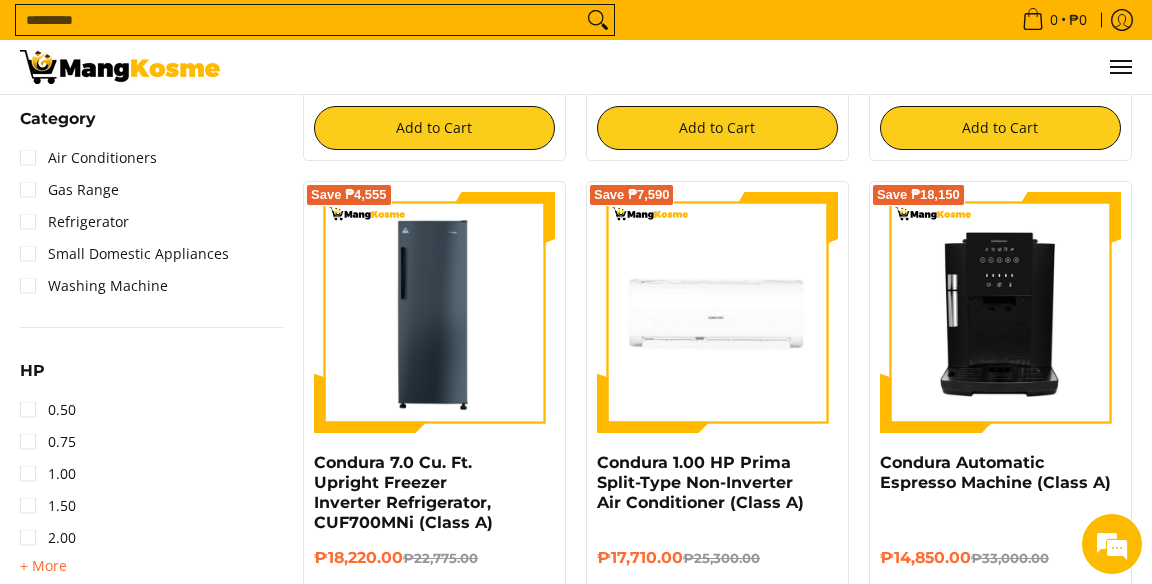 scroll, scrollTop: 1054, scrollLeft: 0, axis: vertical 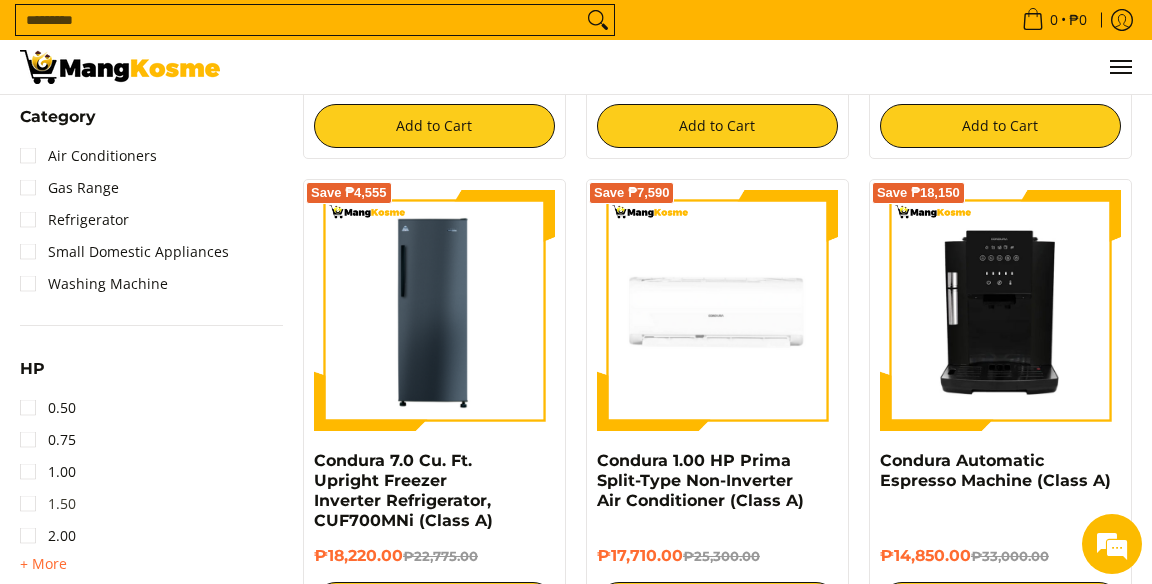 click on "1.50" at bounding box center [48, 504] 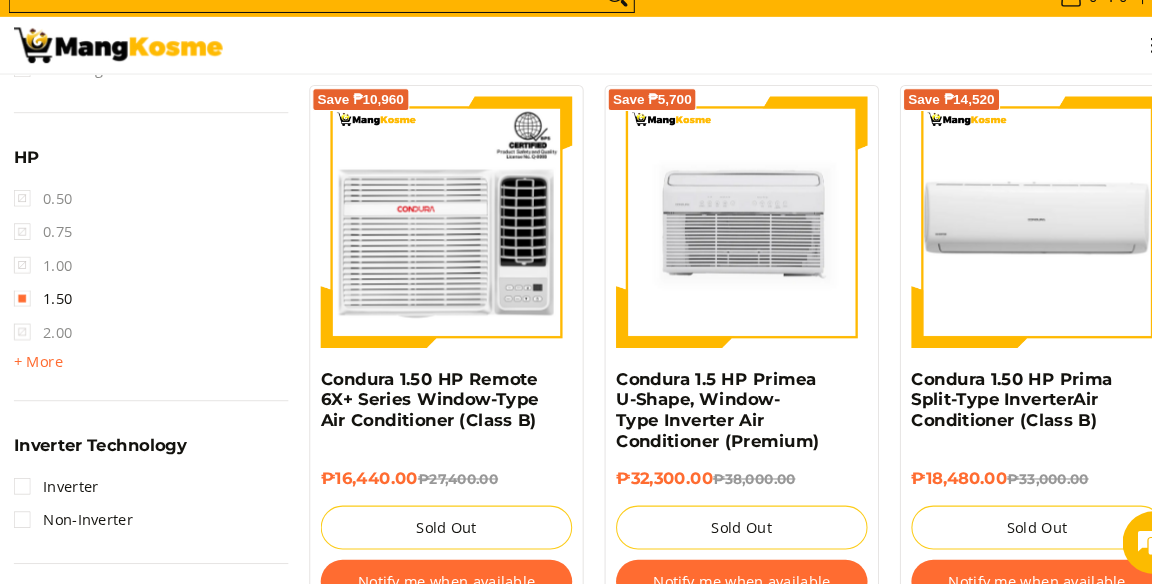 scroll, scrollTop: 1258, scrollLeft: 0, axis: vertical 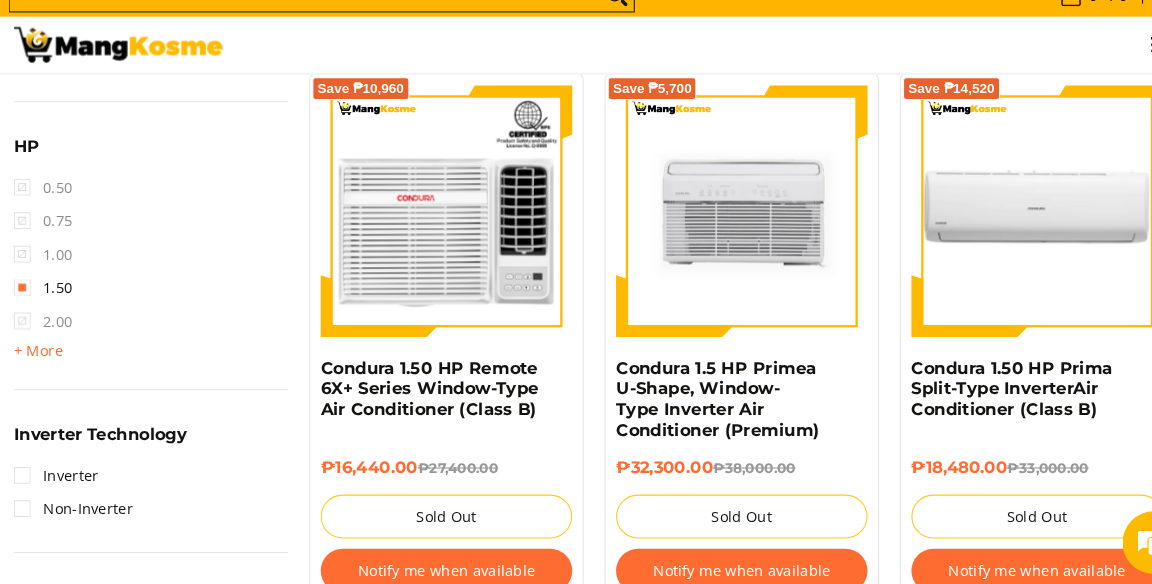 click at bounding box center (434, 226) 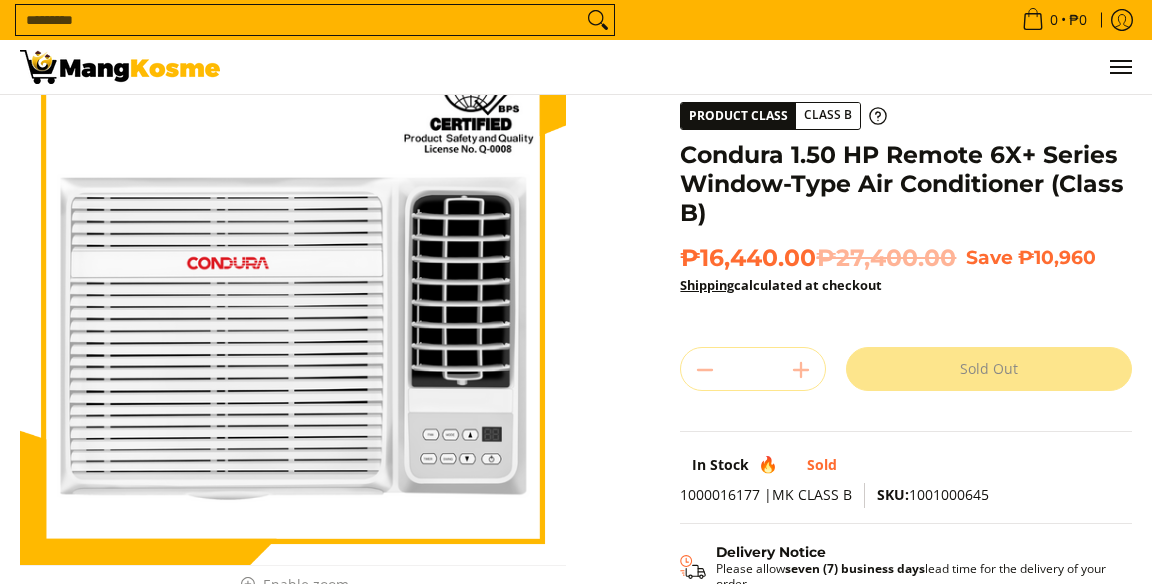 scroll, scrollTop: 0, scrollLeft: 0, axis: both 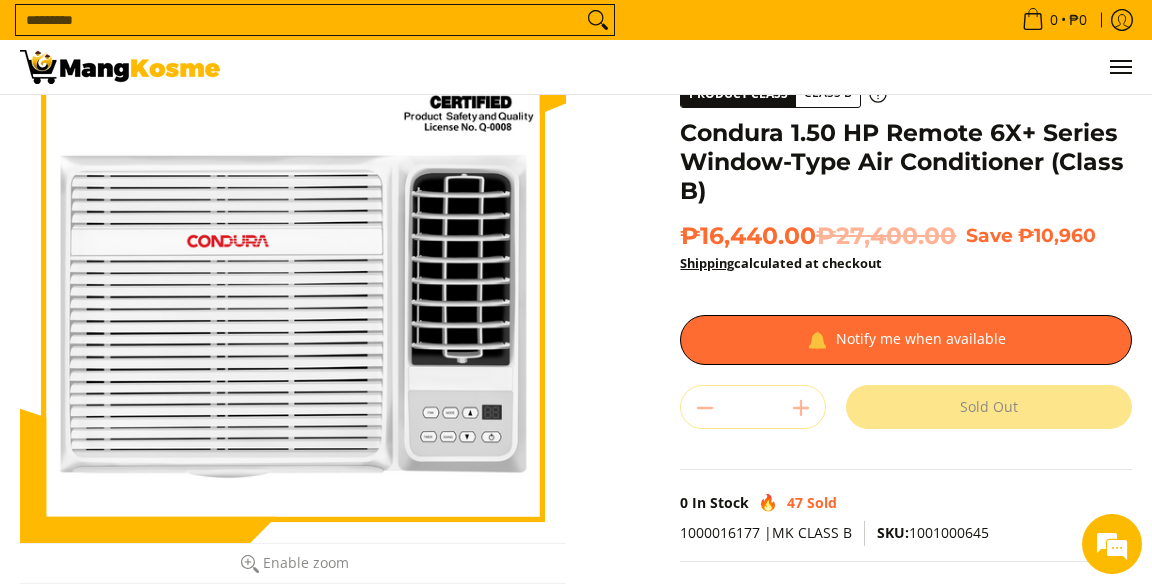 click on "Enable zoom Disable zoom" at bounding box center (293, 563) 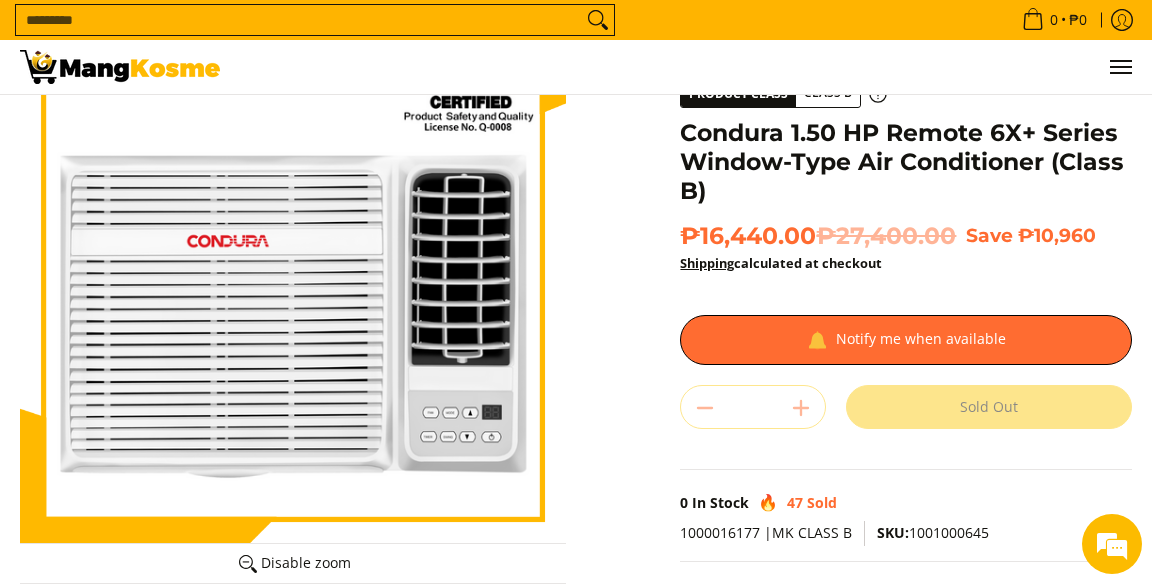 scroll, scrollTop: 0, scrollLeft: 0, axis: both 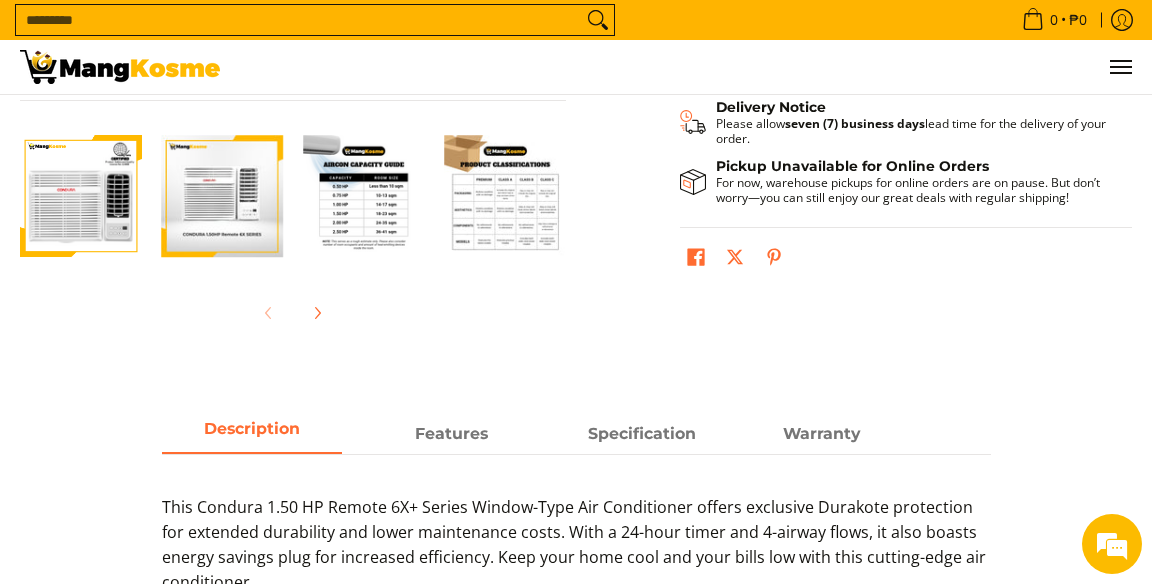 click at bounding box center [81, 196] 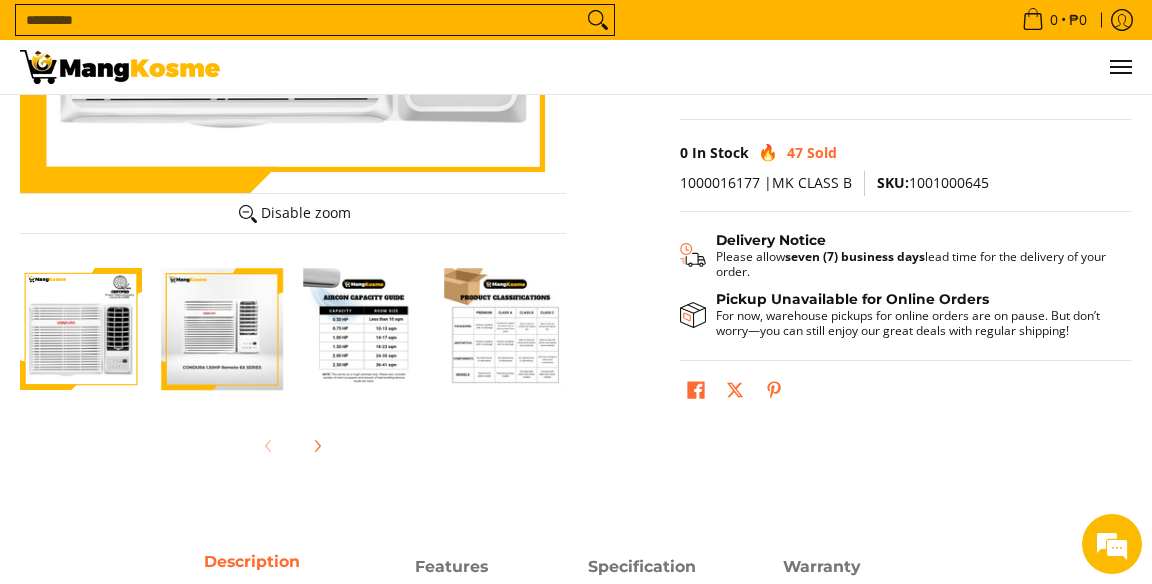 click at bounding box center (223, 329) 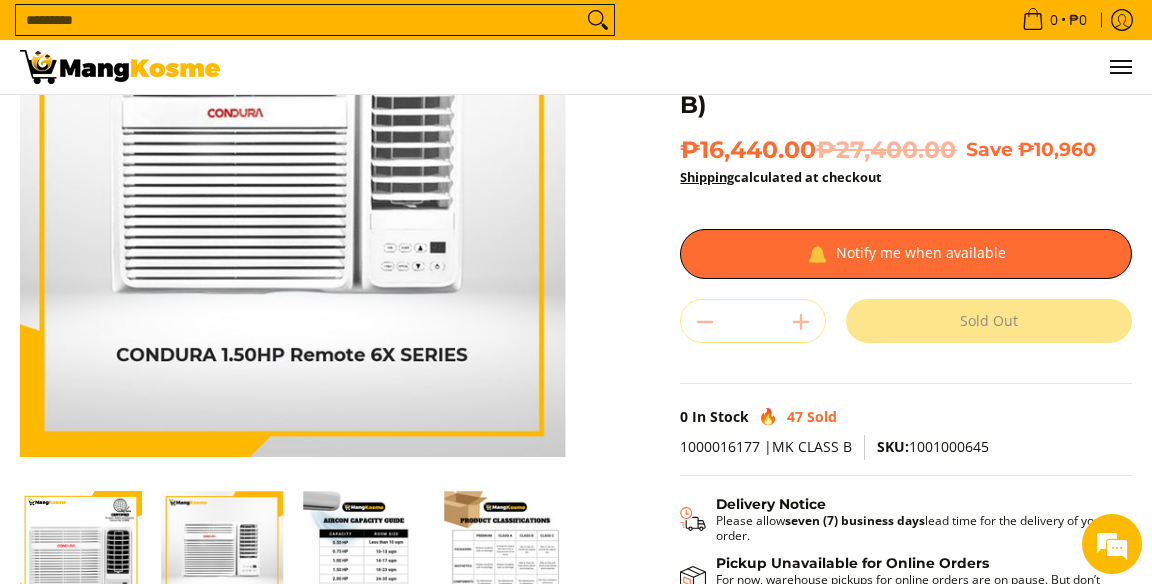 scroll, scrollTop: 207, scrollLeft: 0, axis: vertical 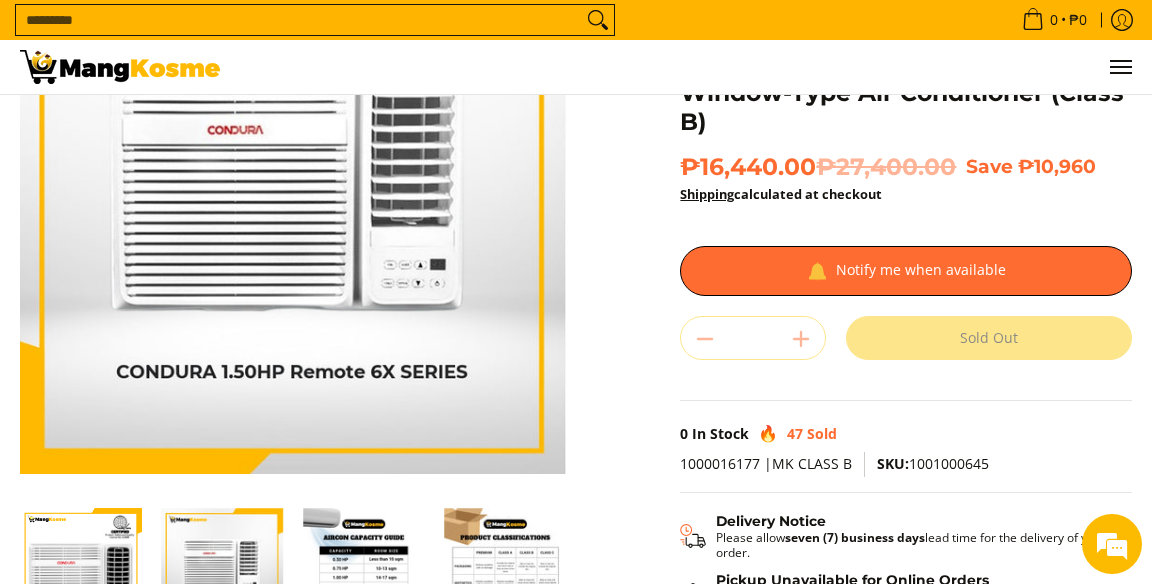 click at bounding box center [364, 569] 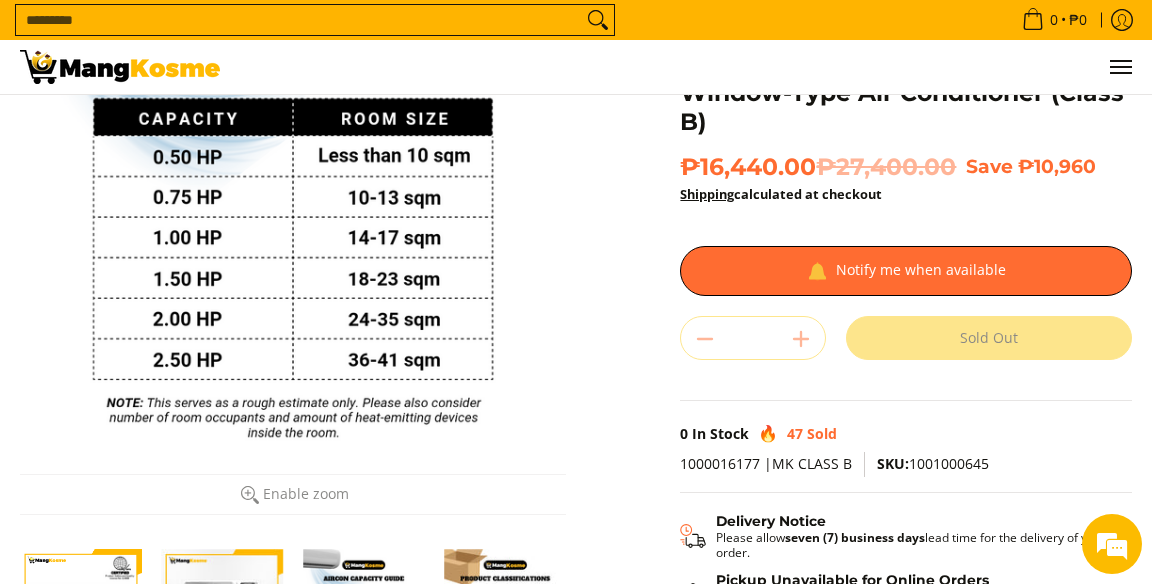 click at bounding box center (506, 610) 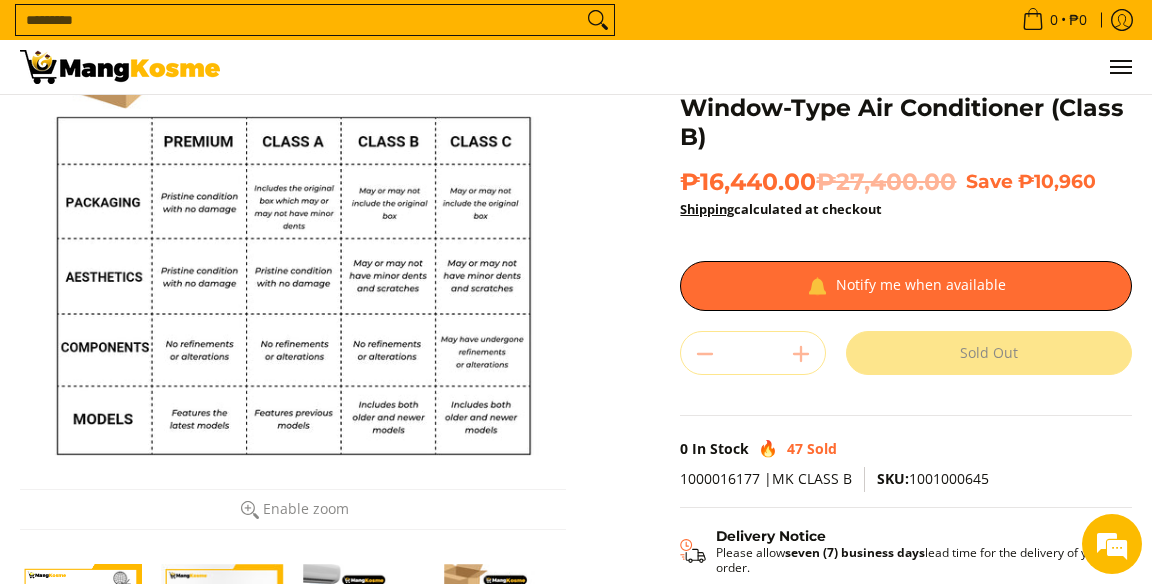 scroll, scrollTop: 191, scrollLeft: 0, axis: vertical 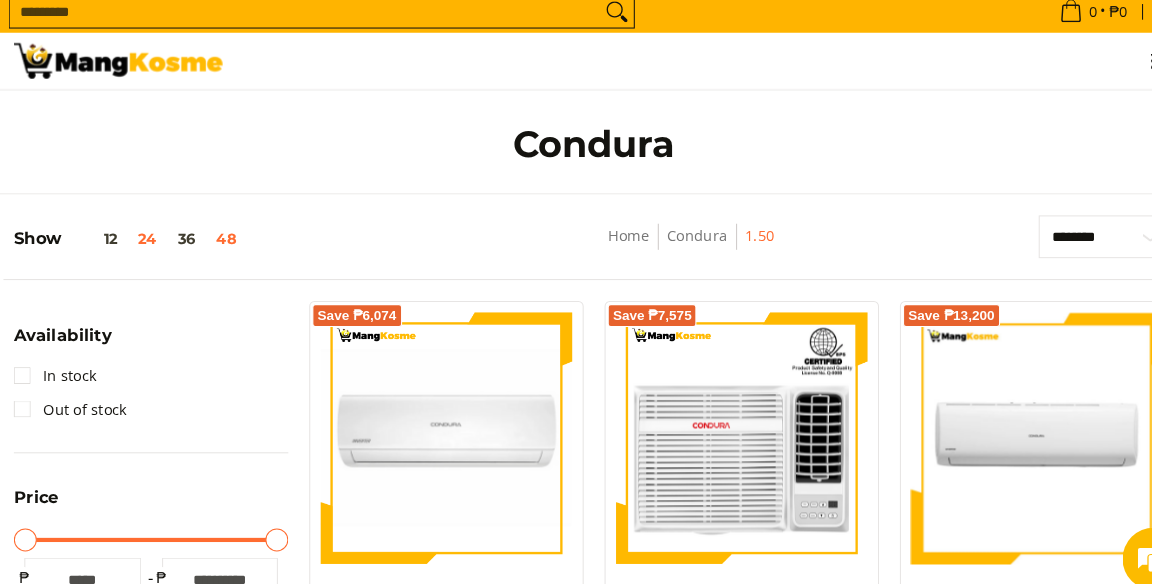 click on "48" at bounding box center (223, 237) 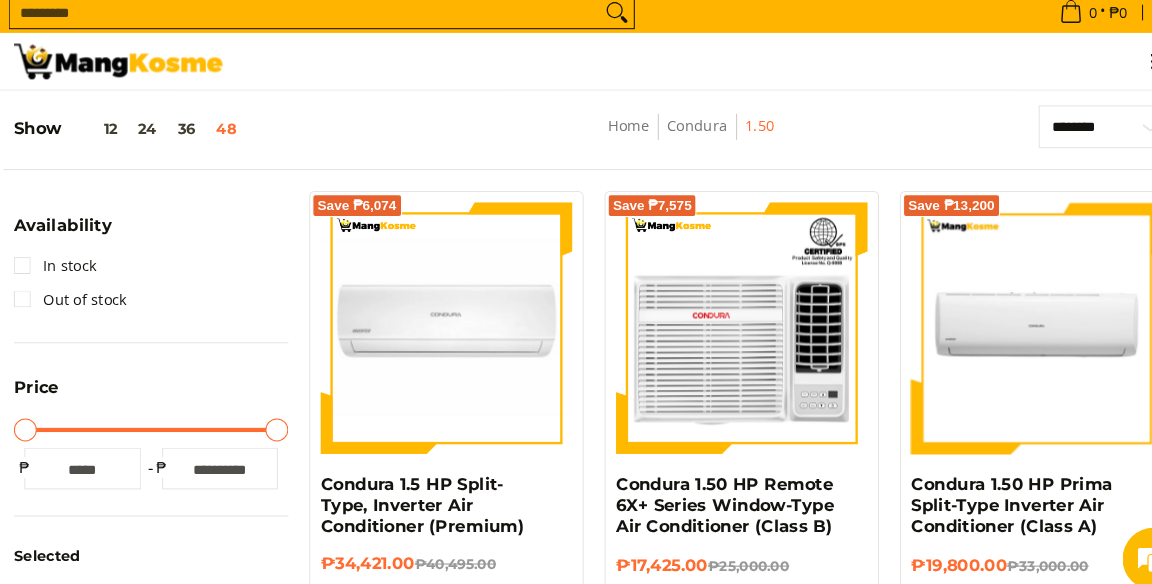 scroll, scrollTop: 119, scrollLeft: 0, axis: vertical 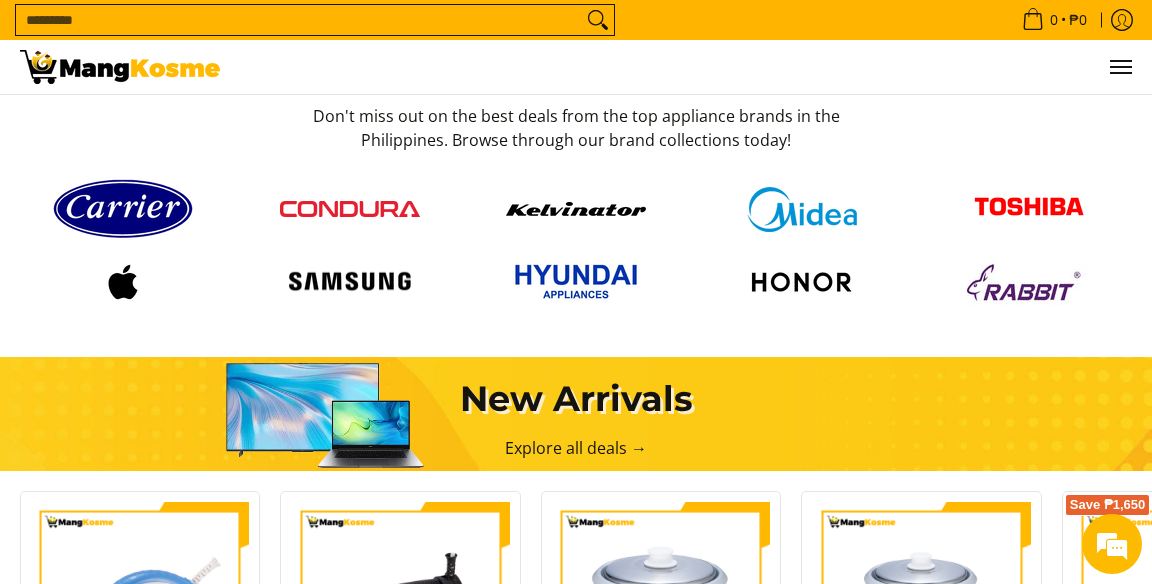 click at bounding box center (123, 209) 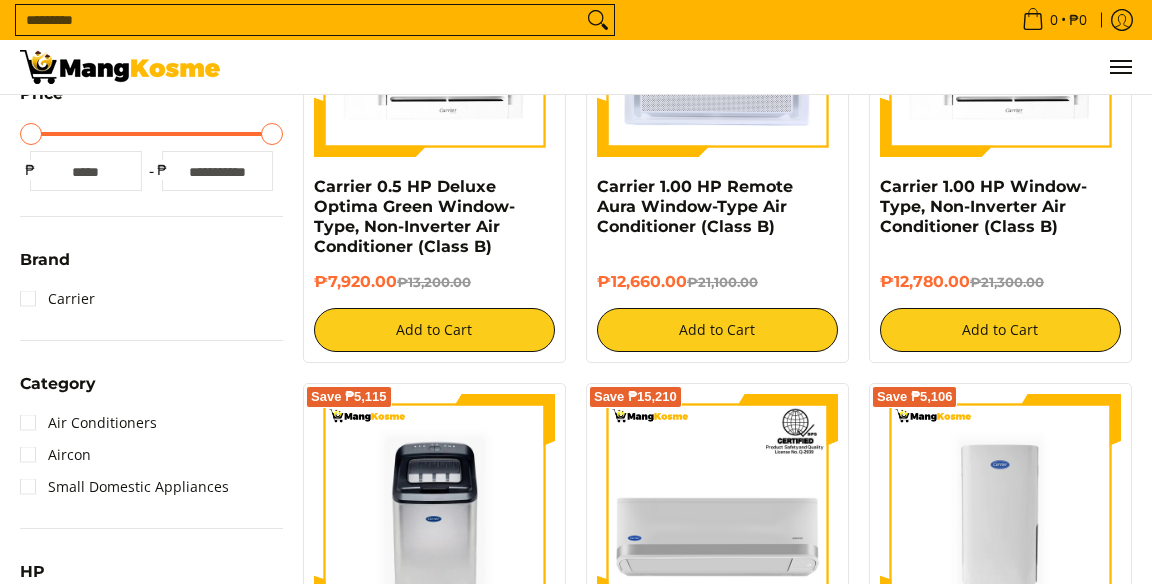 scroll, scrollTop: 0, scrollLeft: 0, axis: both 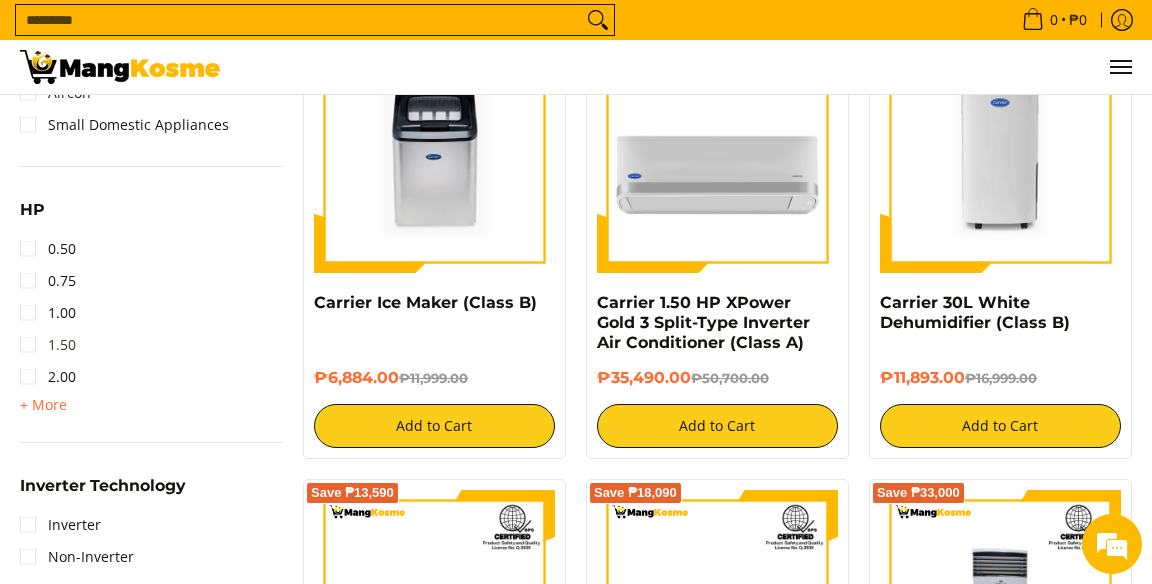 click on "1.50" at bounding box center (48, 345) 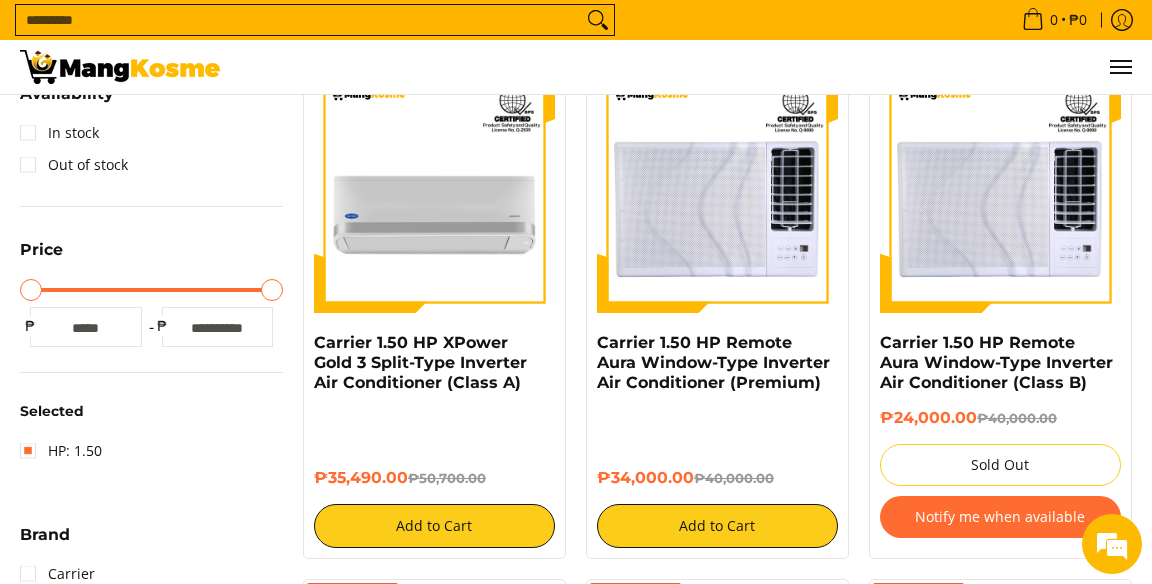 scroll, scrollTop: 235, scrollLeft: 0, axis: vertical 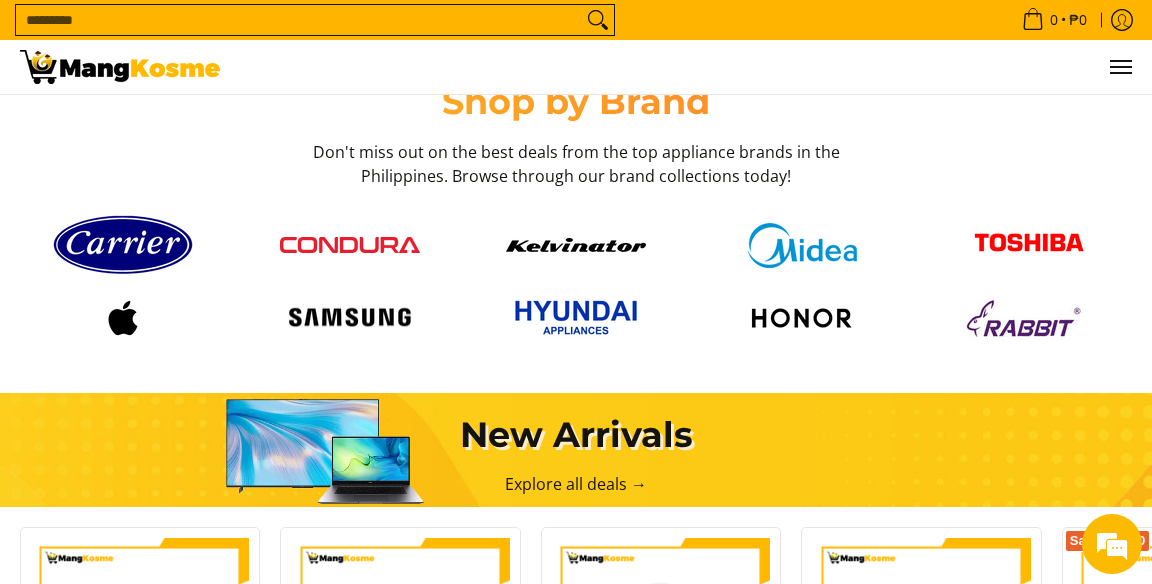click at bounding box center [802, 245] 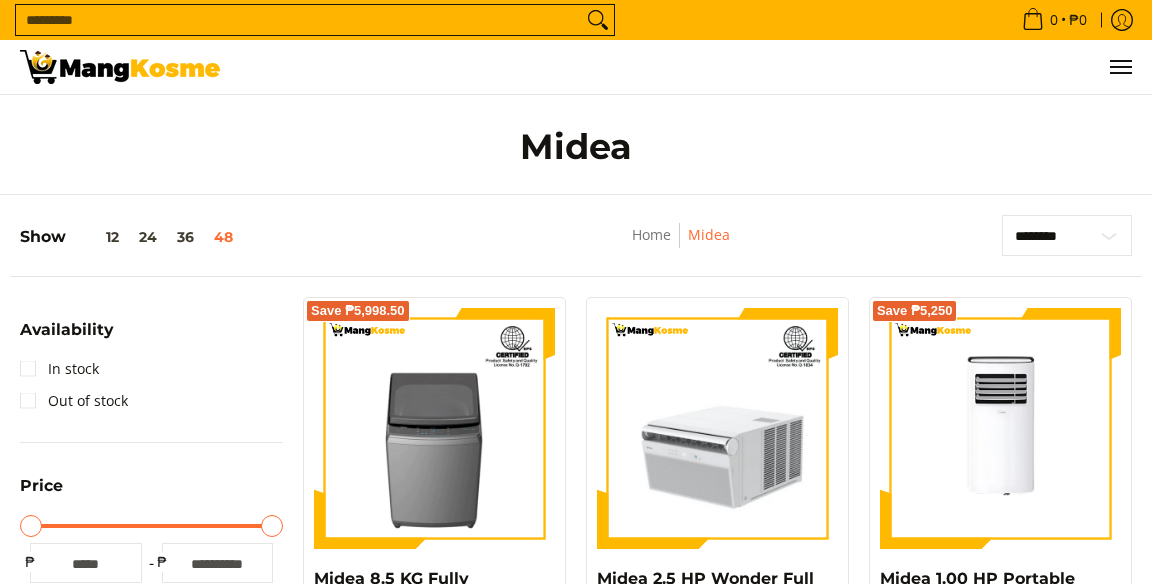 scroll, scrollTop: 263, scrollLeft: 0, axis: vertical 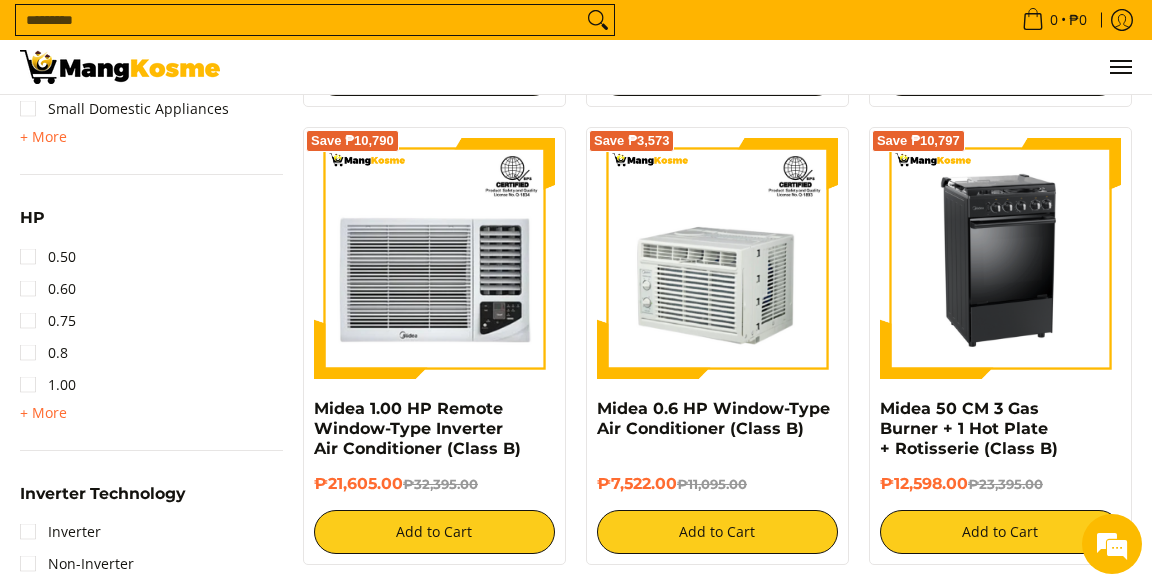 click on "+ More" at bounding box center [43, 413] 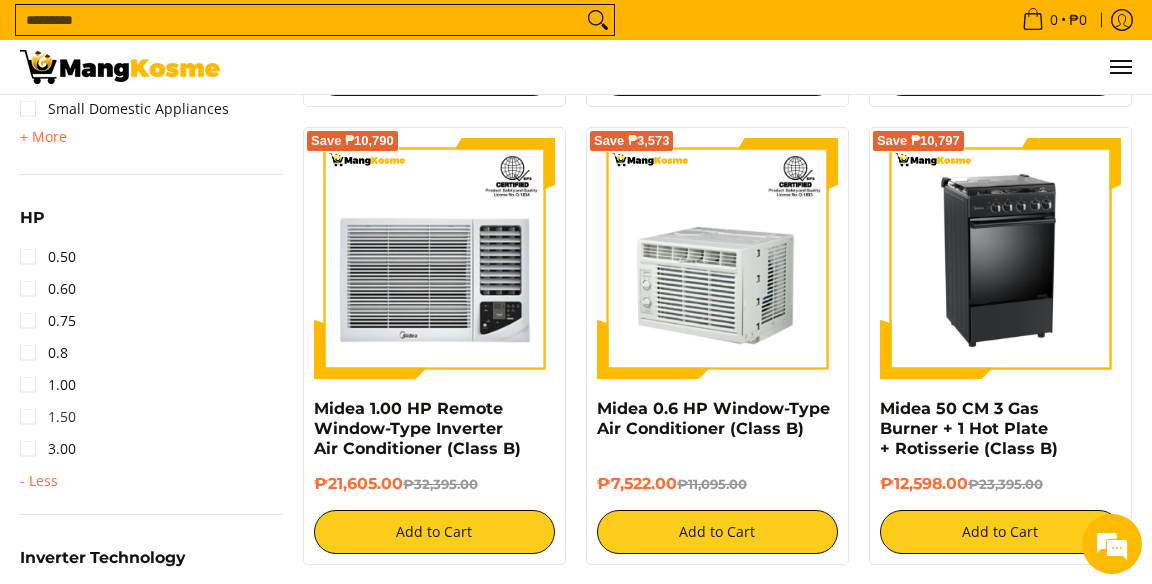 click on "1.50" at bounding box center [48, 417] 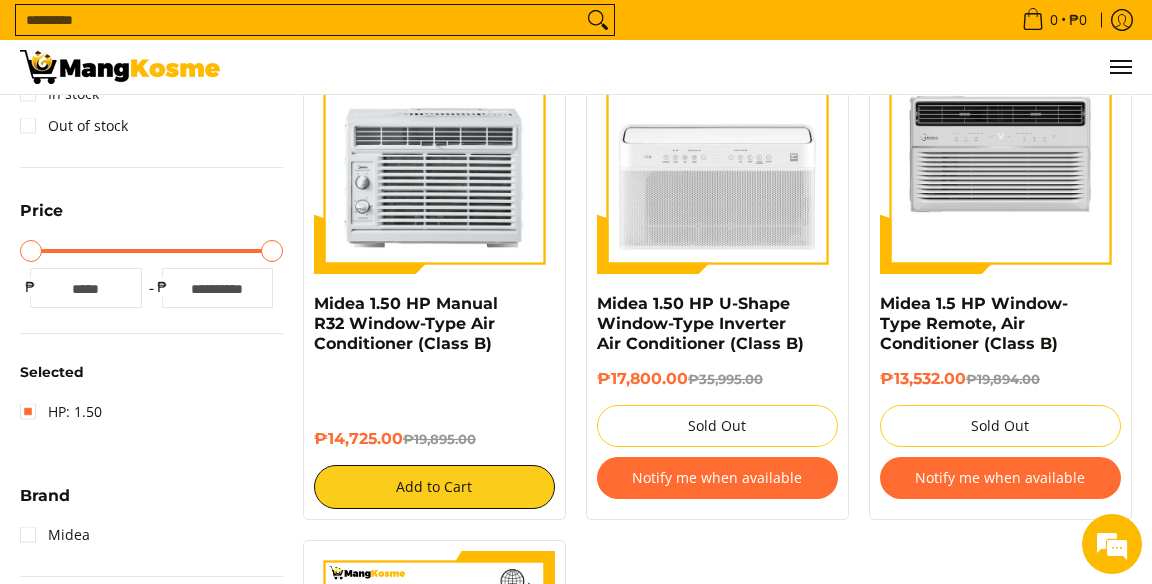 scroll, scrollTop: 262, scrollLeft: 0, axis: vertical 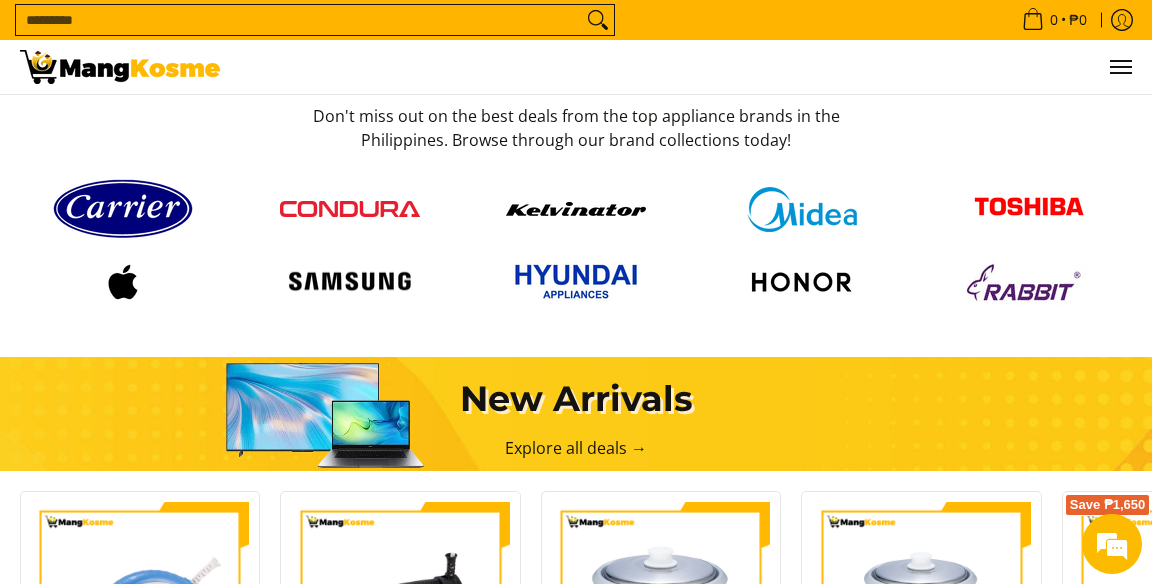 click at bounding box center (123, 282) 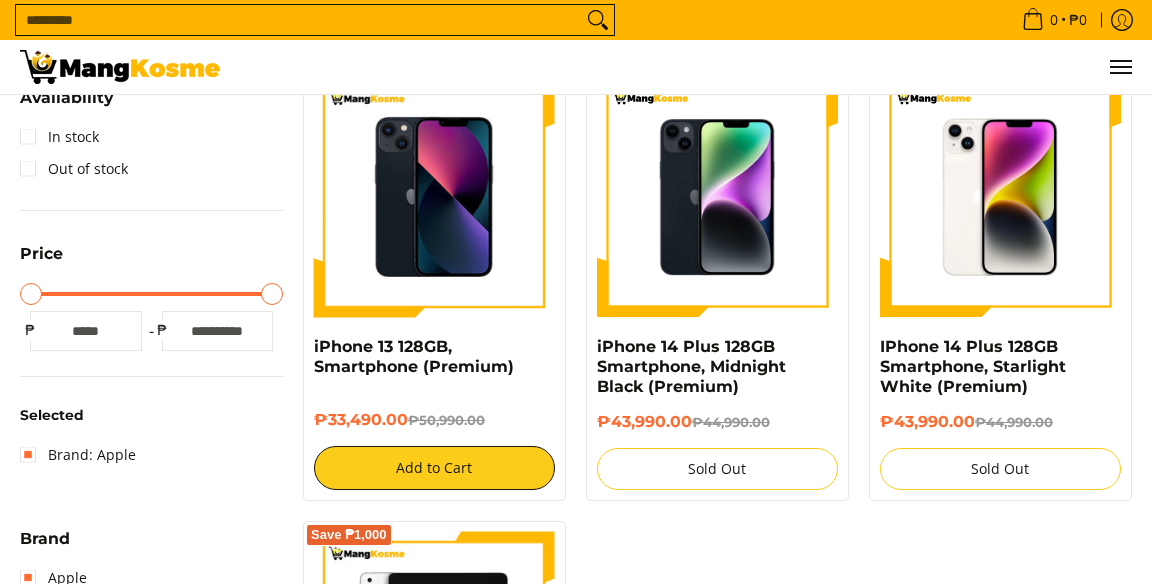 scroll, scrollTop: 0, scrollLeft: 0, axis: both 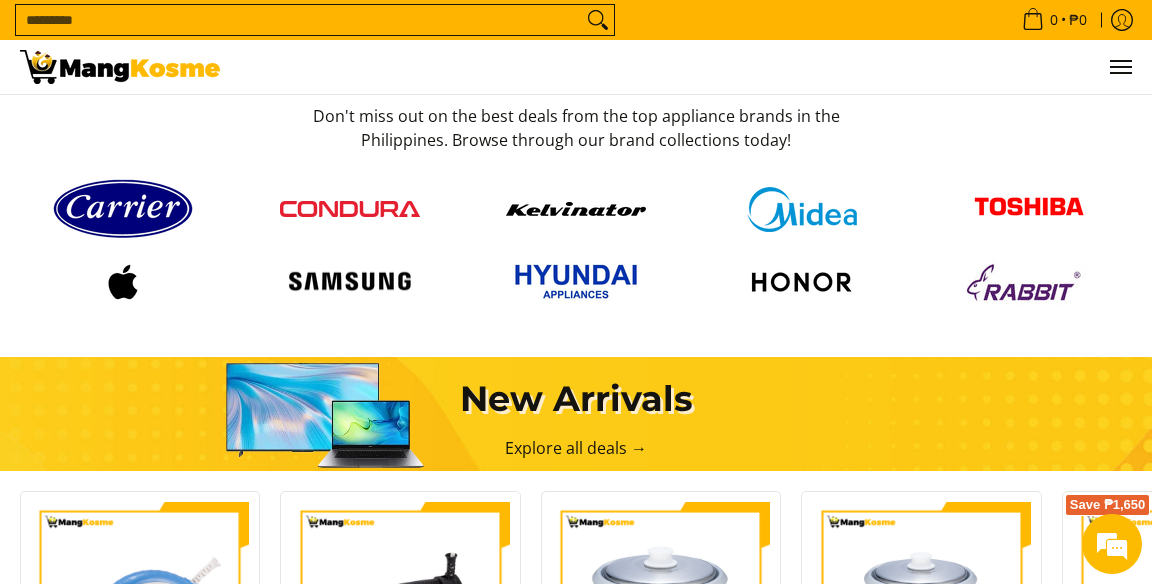 click at bounding box center [350, 282] 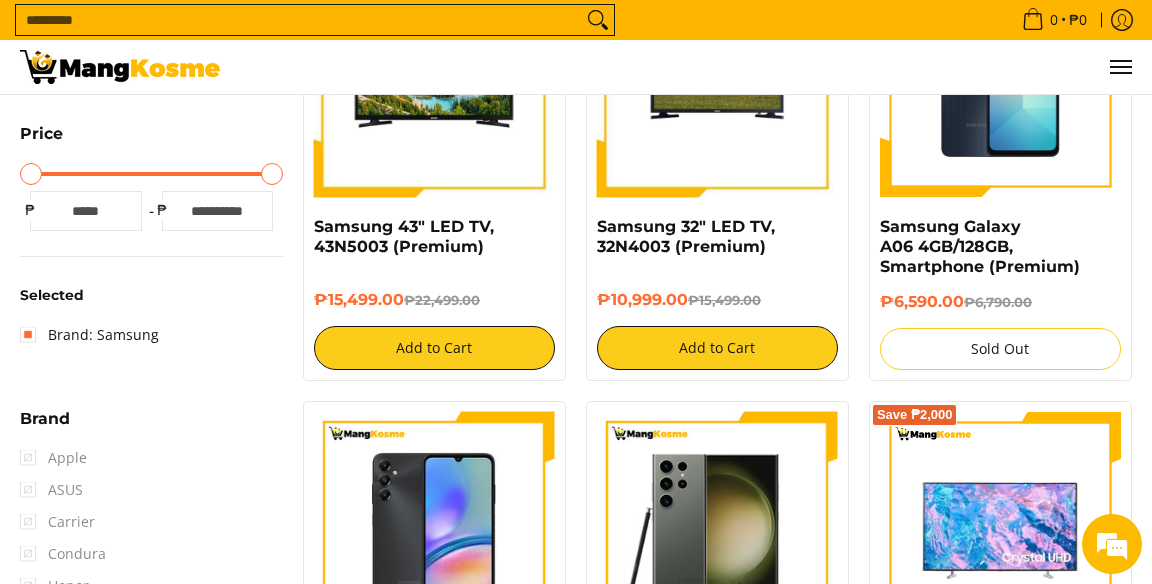 scroll, scrollTop: 0, scrollLeft: 0, axis: both 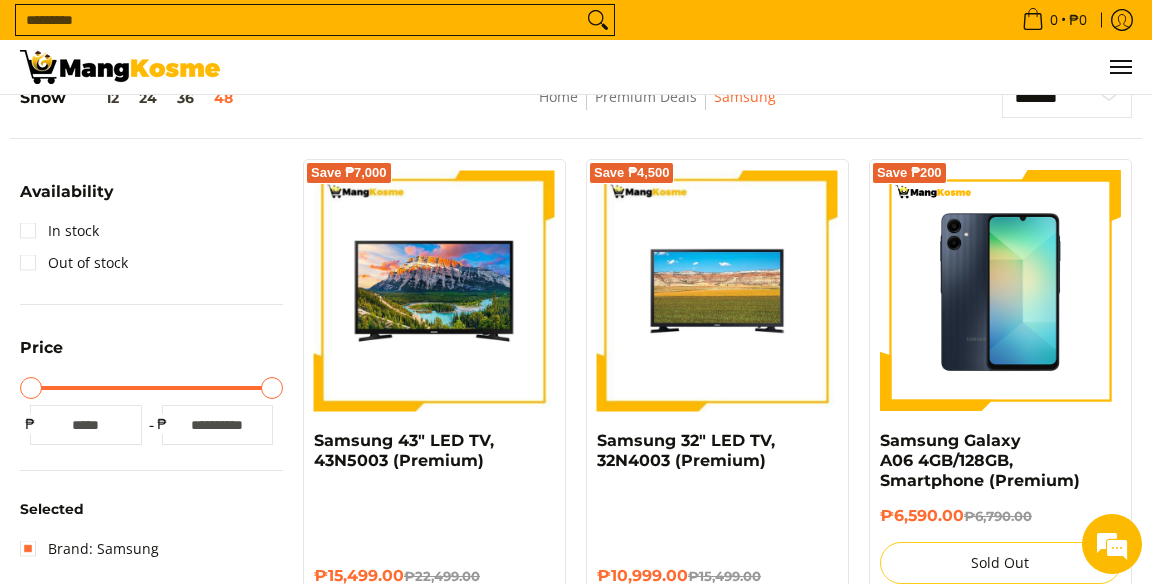click at bounding box center (434, 290) 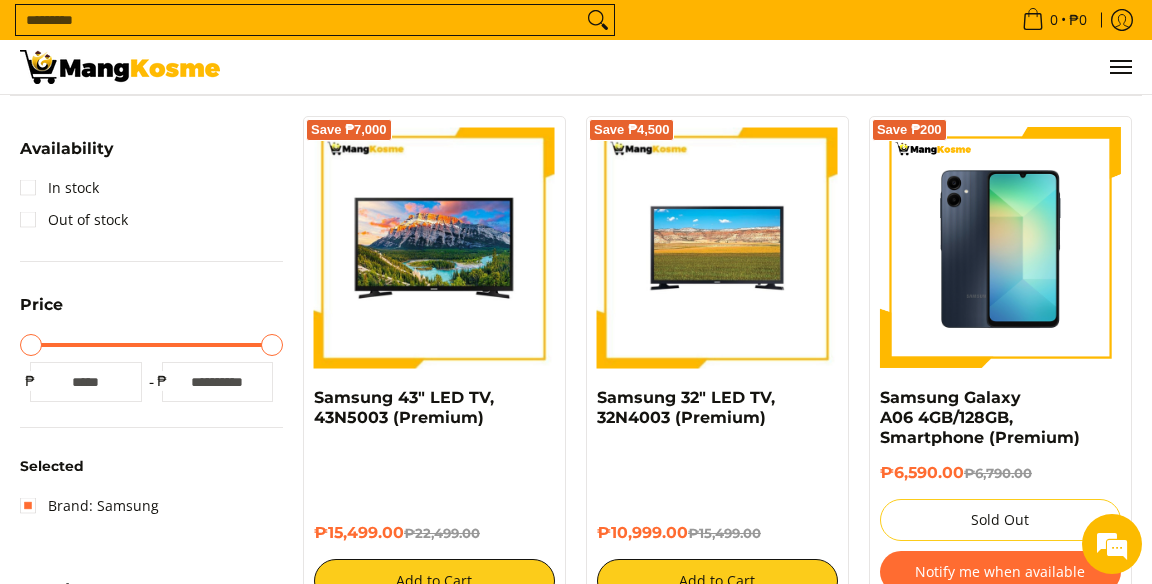 scroll, scrollTop: 356, scrollLeft: 0, axis: vertical 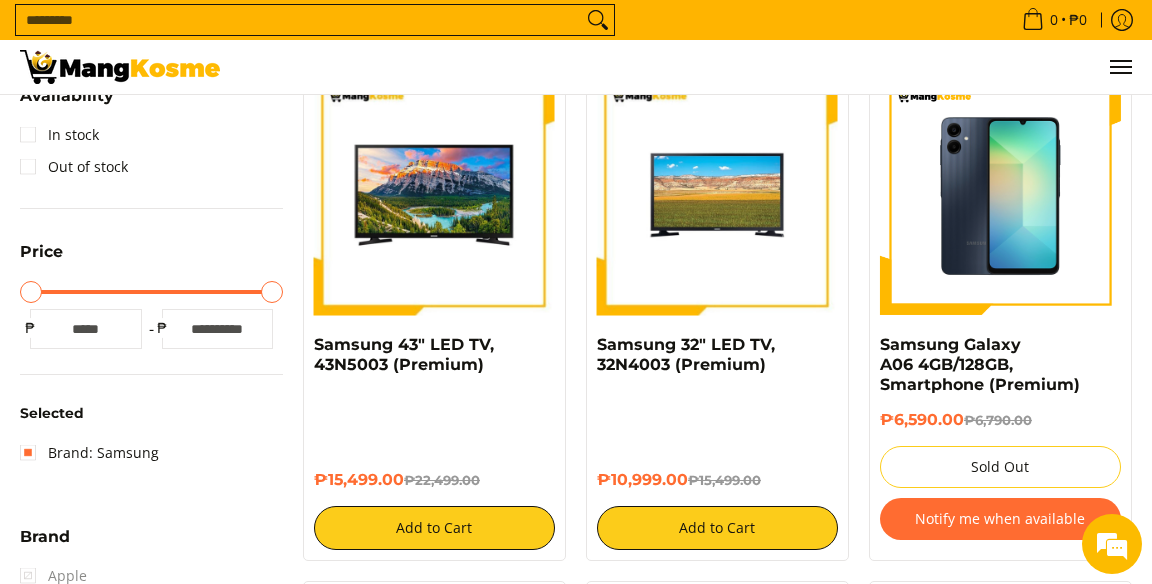 click at bounding box center (717, 194) 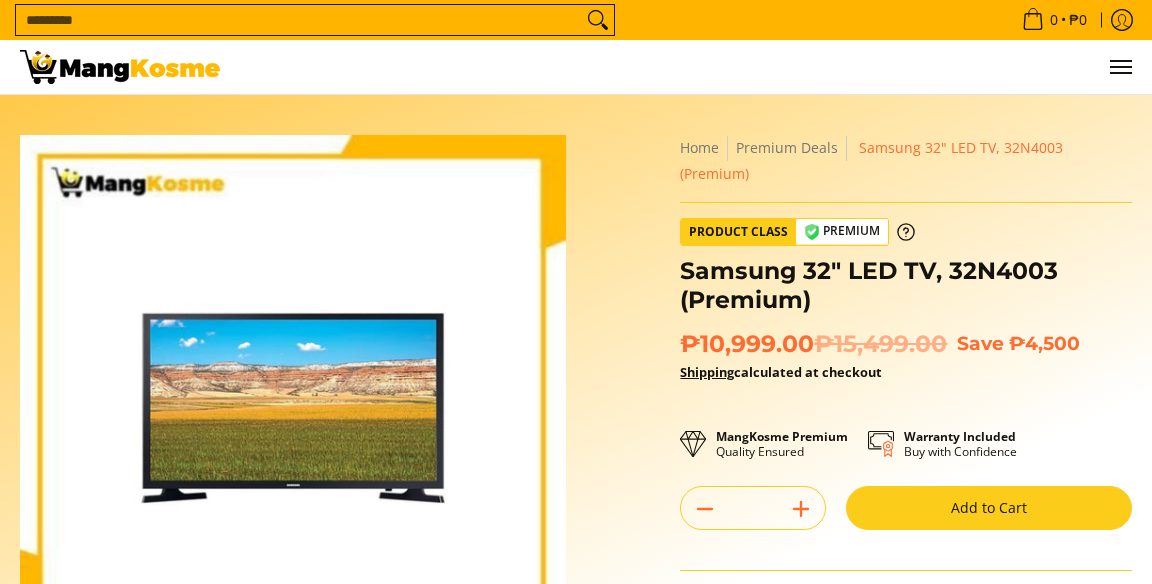 scroll, scrollTop: 0, scrollLeft: 0, axis: both 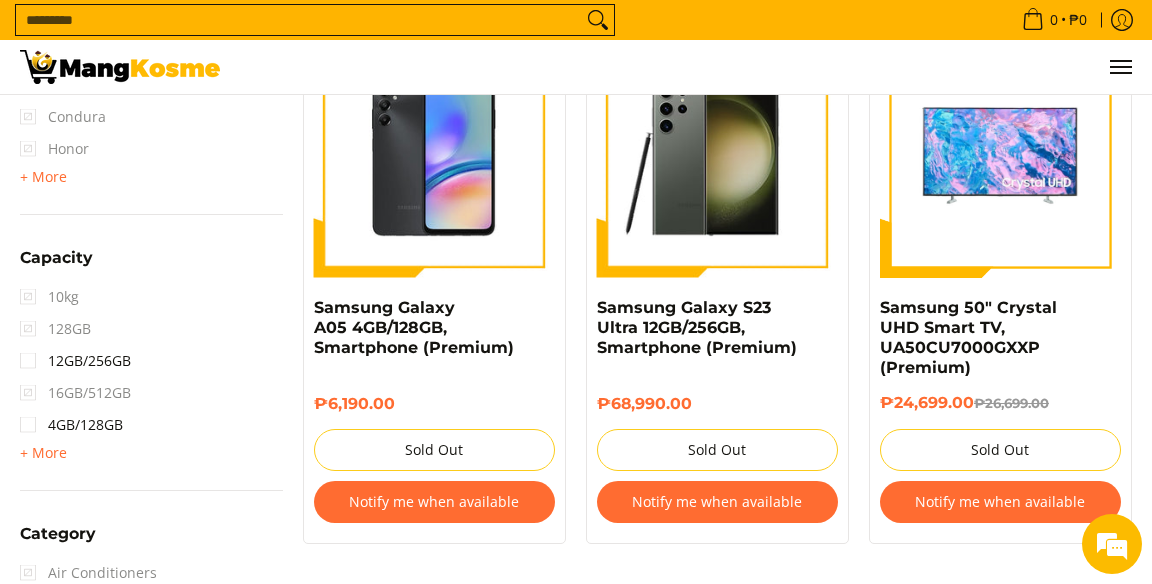 click at bounding box center [1000, 157] 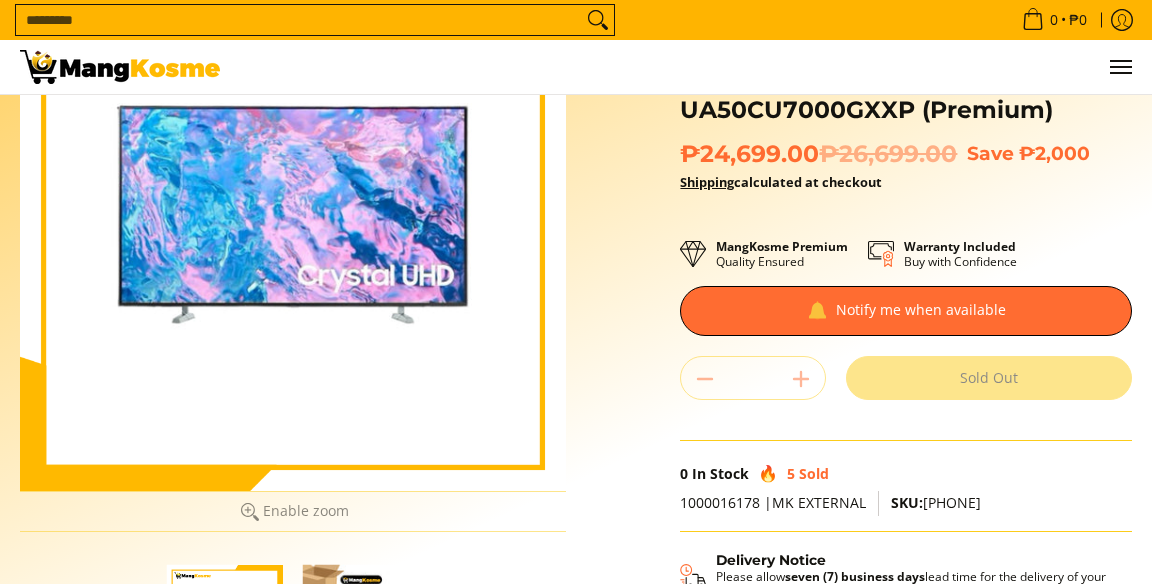 scroll, scrollTop: 0, scrollLeft: 0, axis: both 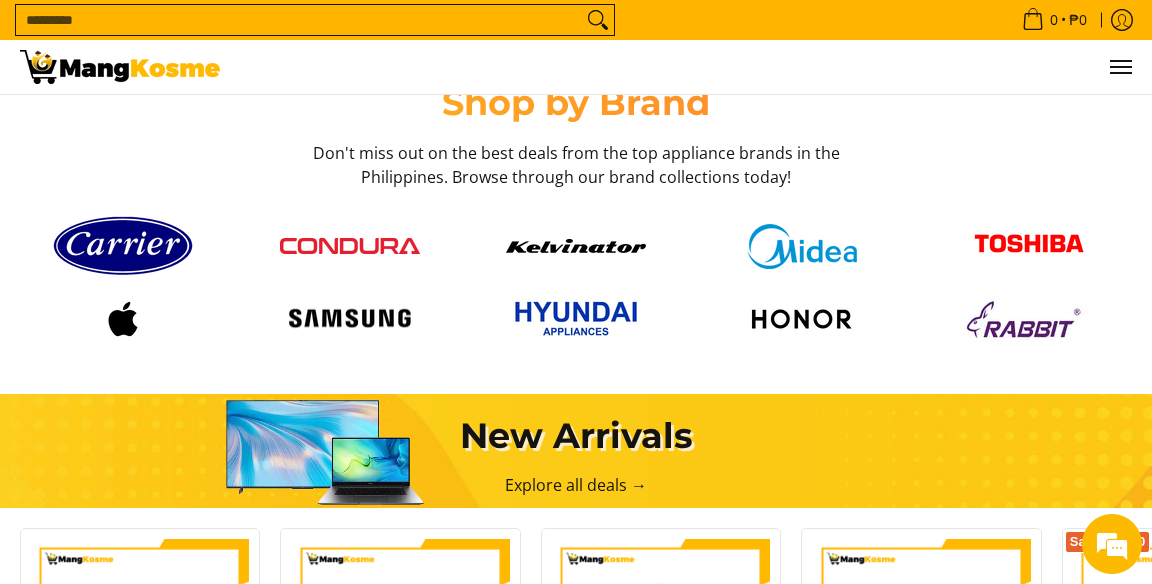 click at bounding box center (802, 319) 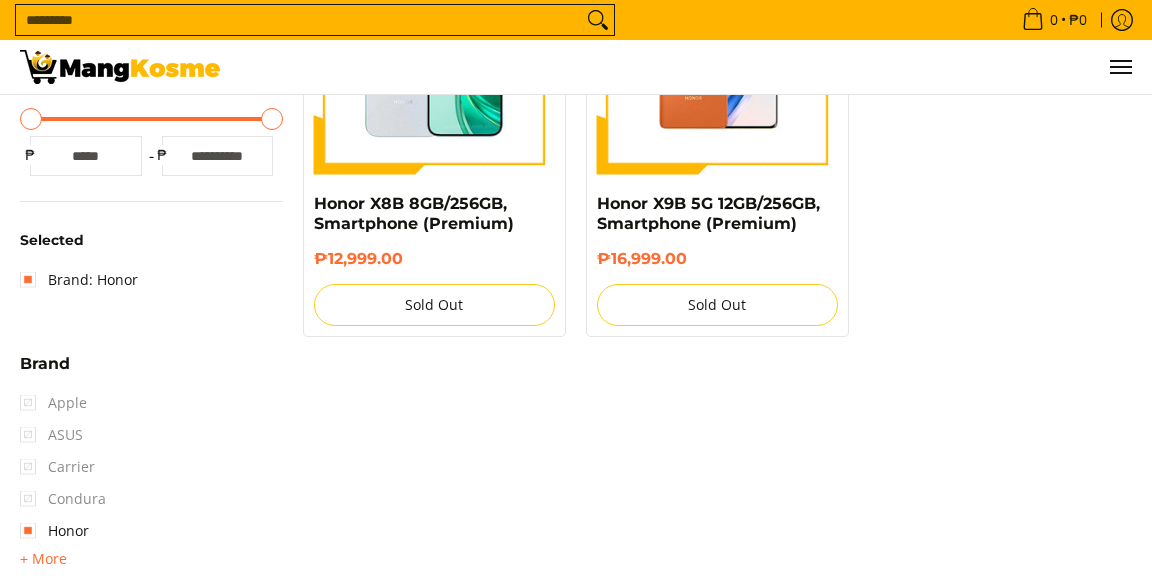 scroll, scrollTop: 0, scrollLeft: 0, axis: both 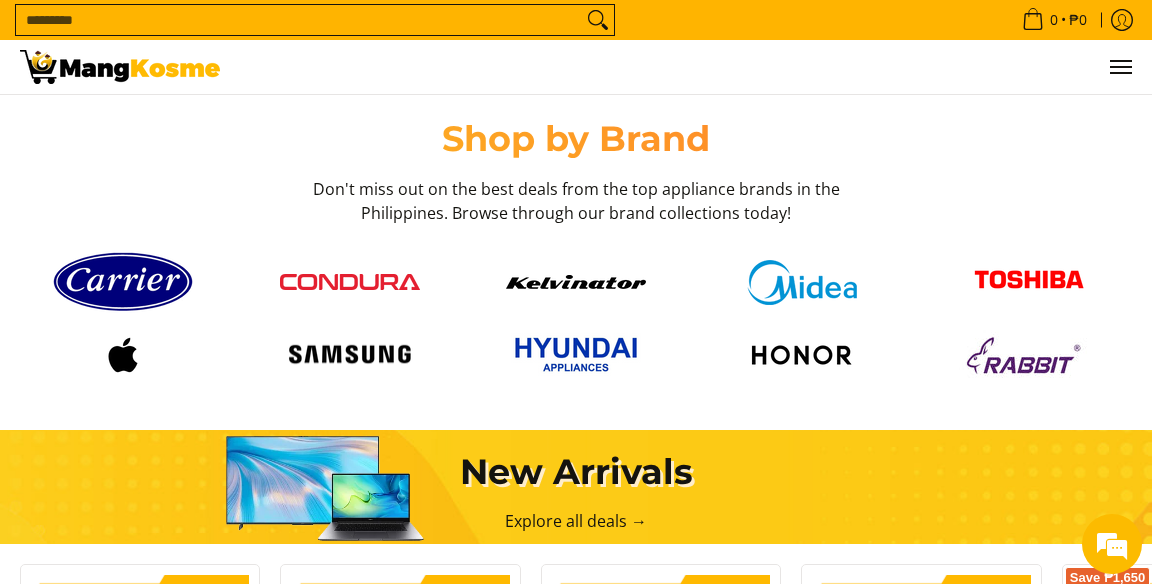 click at bounding box center [1029, 355] 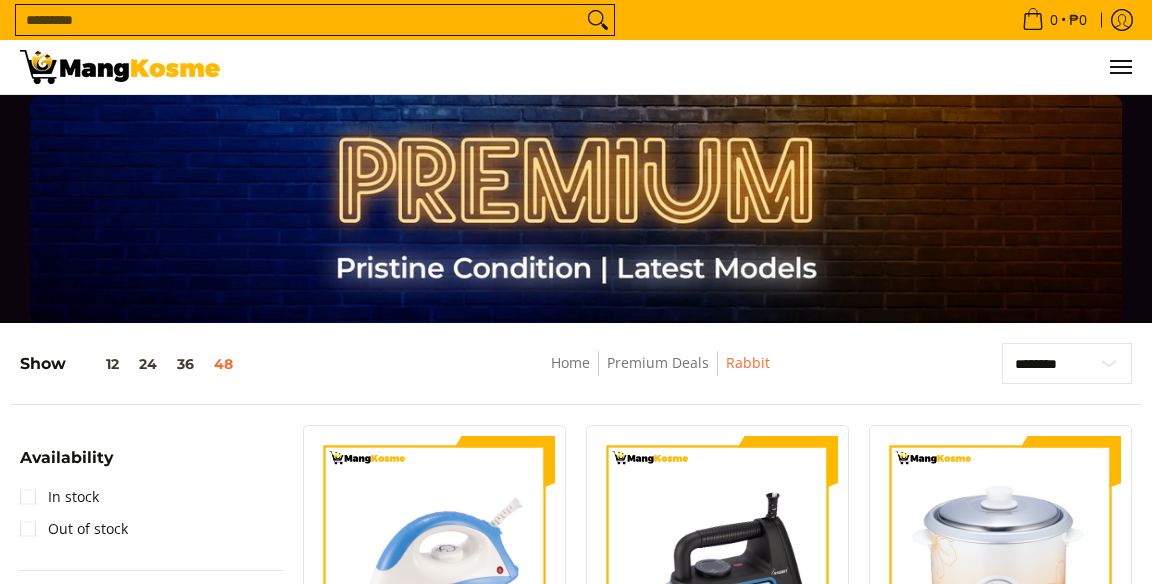 scroll, scrollTop: 490, scrollLeft: 0, axis: vertical 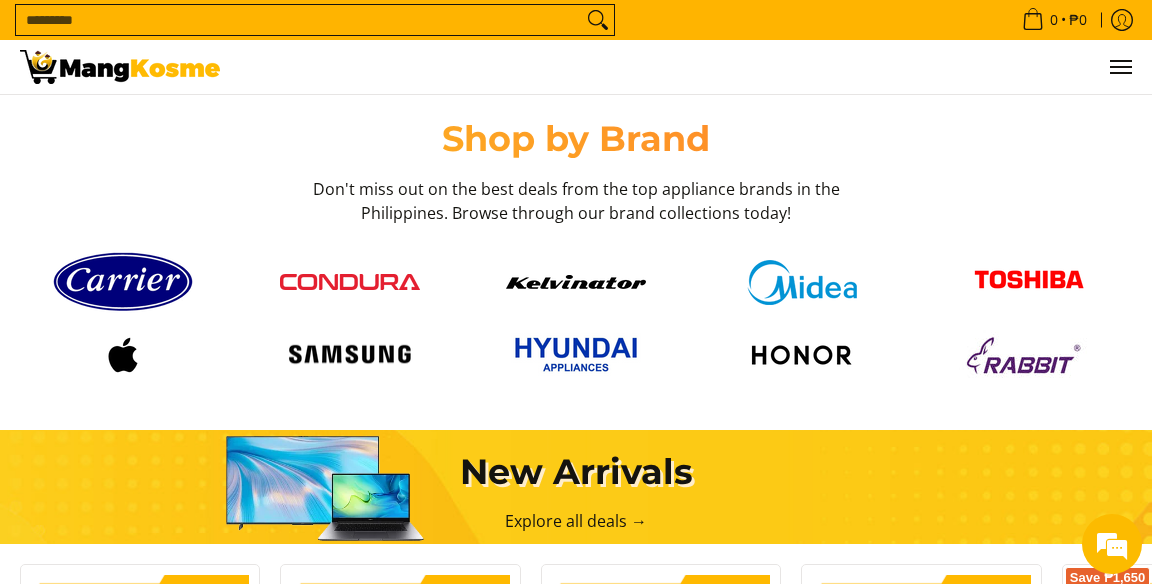 click at bounding box center (576, 282) 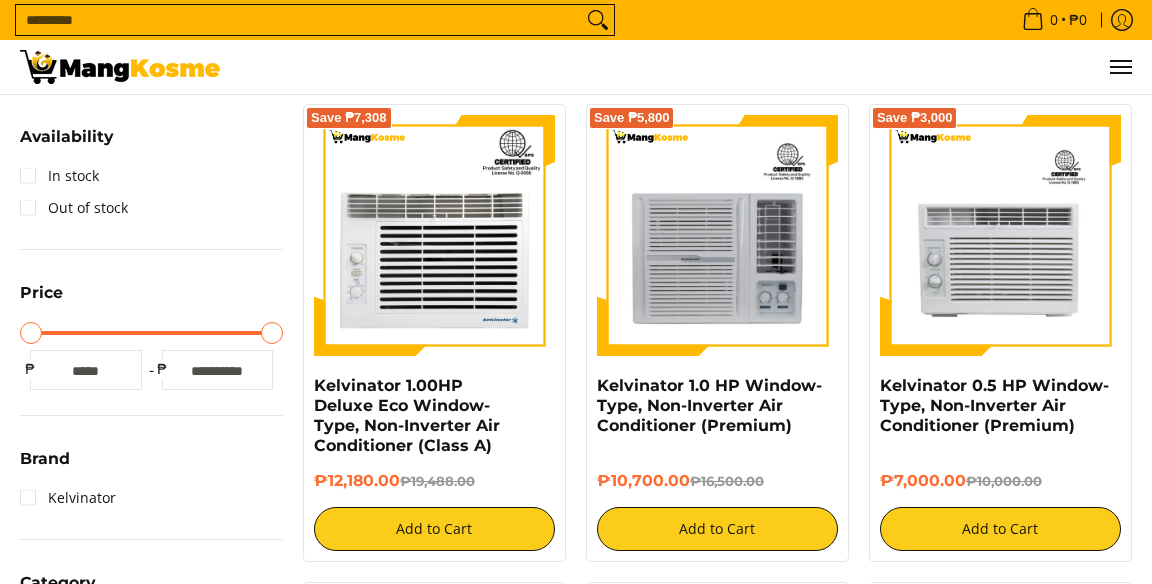 scroll, scrollTop: 202, scrollLeft: 0, axis: vertical 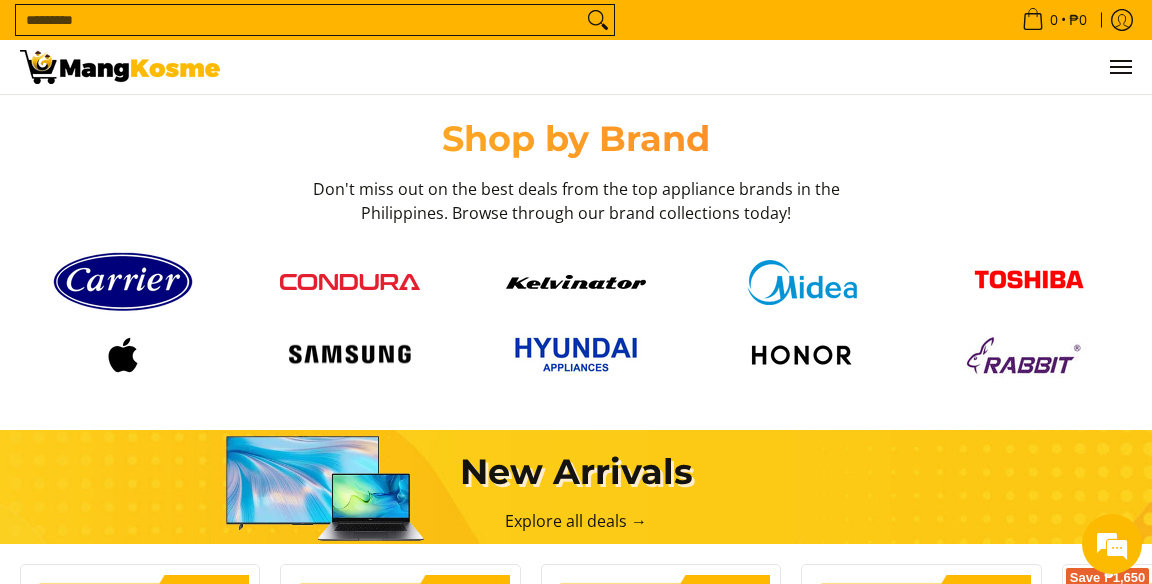 click at bounding box center [350, 282] 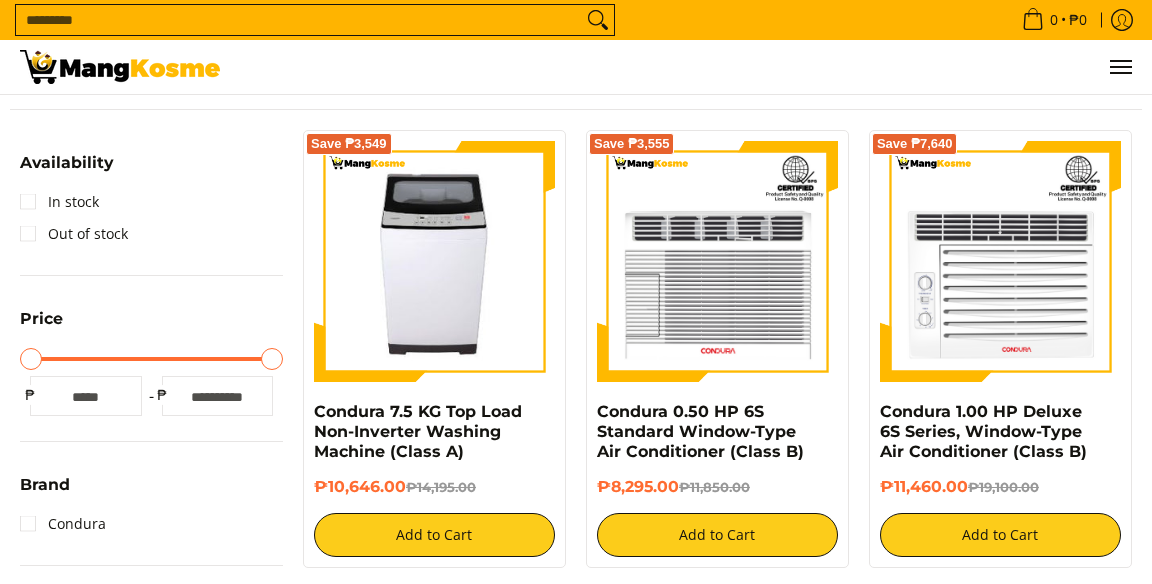 scroll, scrollTop: 0, scrollLeft: 0, axis: both 